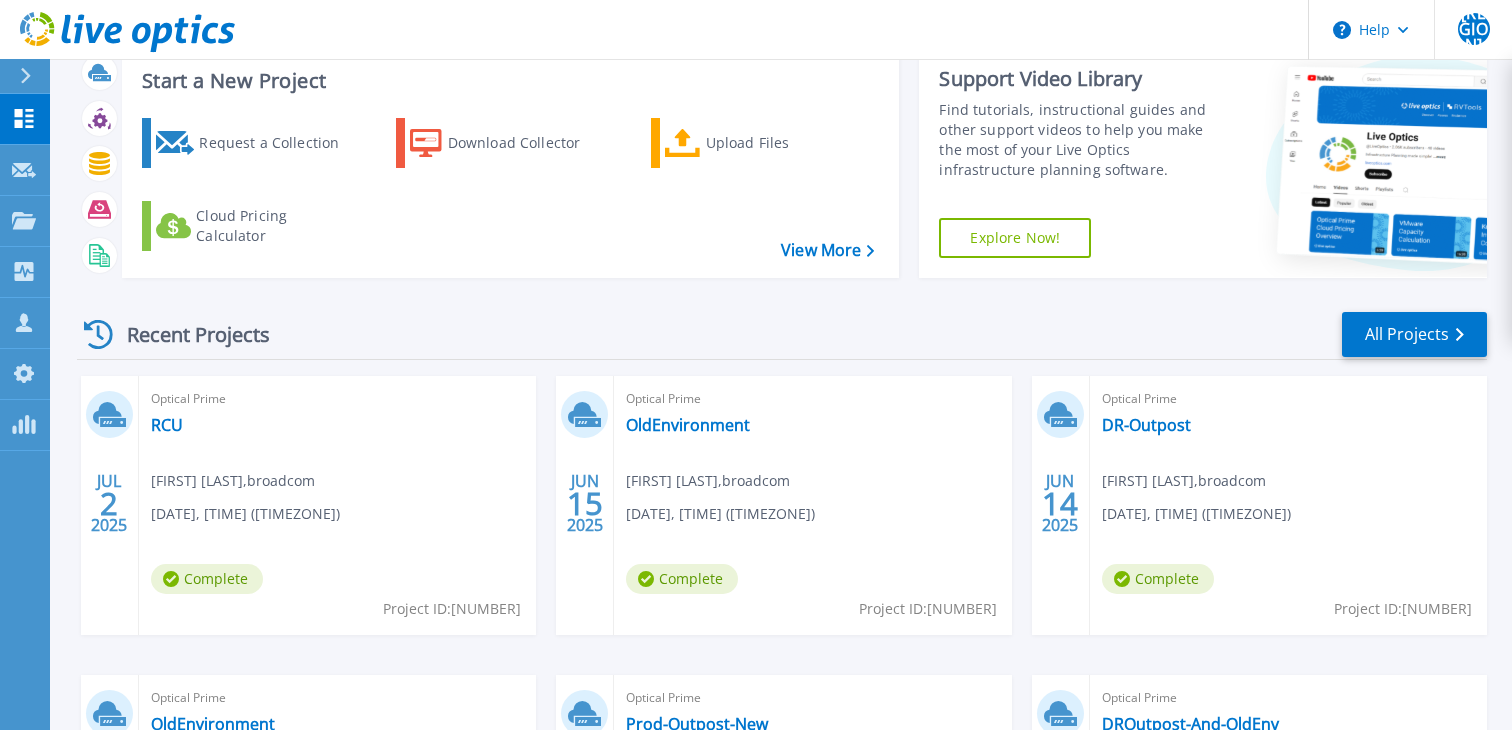 scroll, scrollTop: 79, scrollLeft: 0, axis: vertical 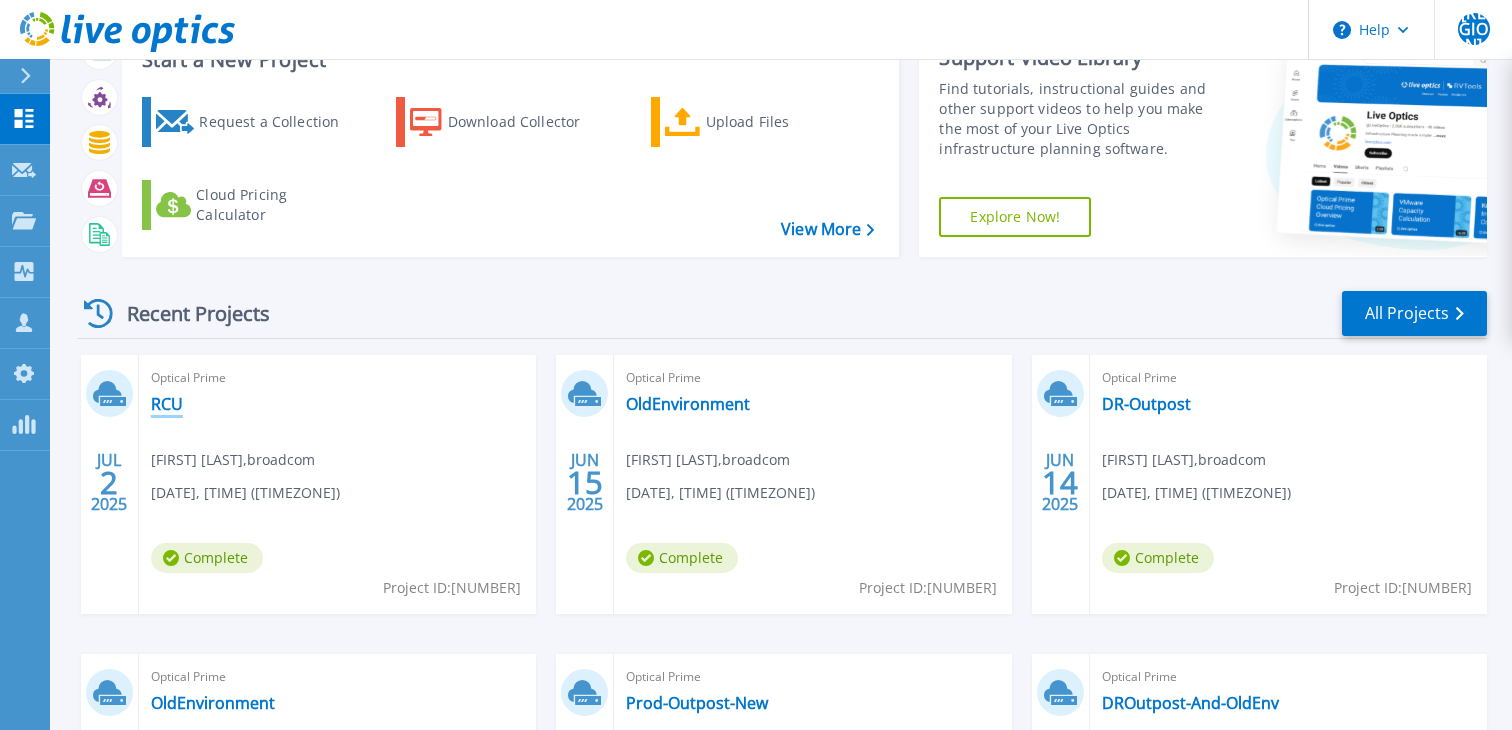 click on "RCU" at bounding box center (167, 404) 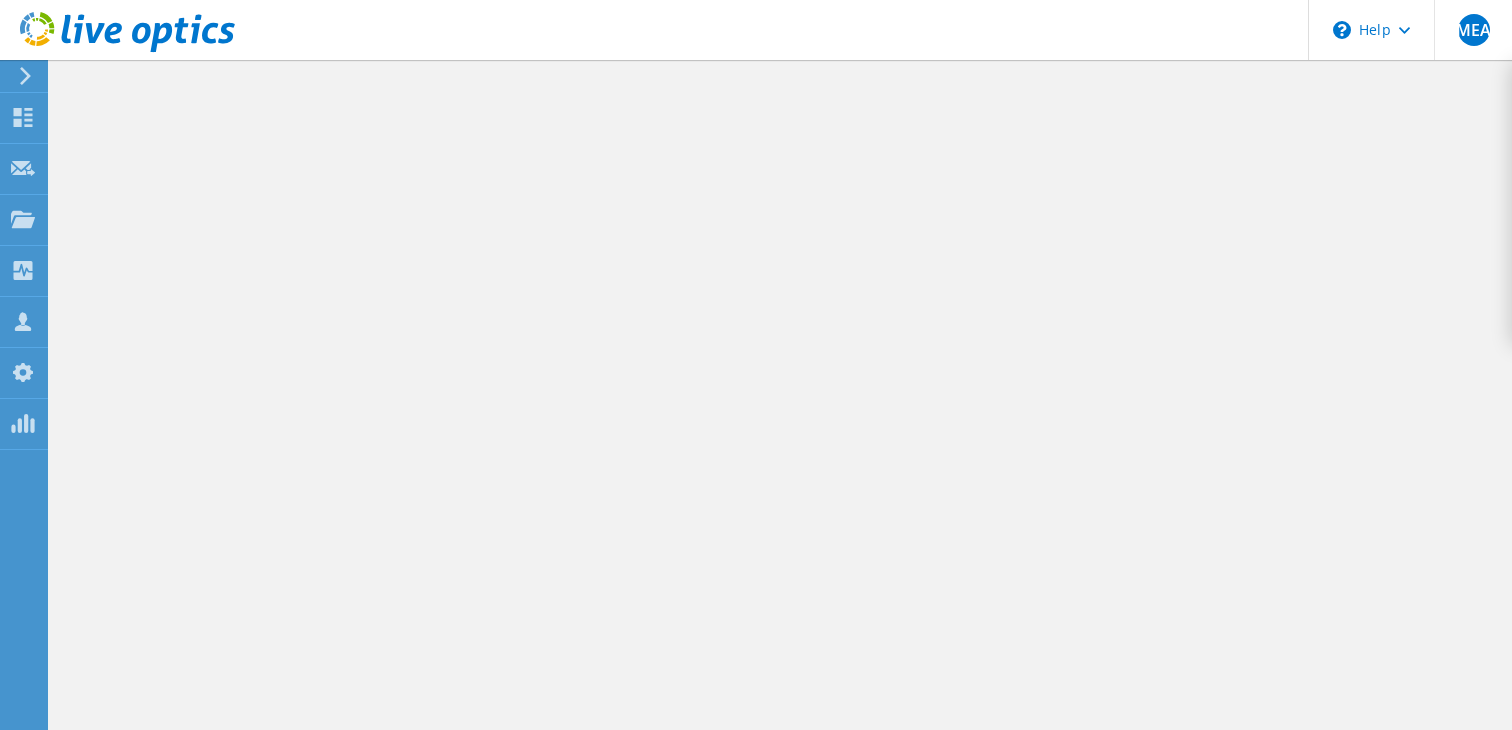 scroll, scrollTop: 0, scrollLeft: 0, axis: both 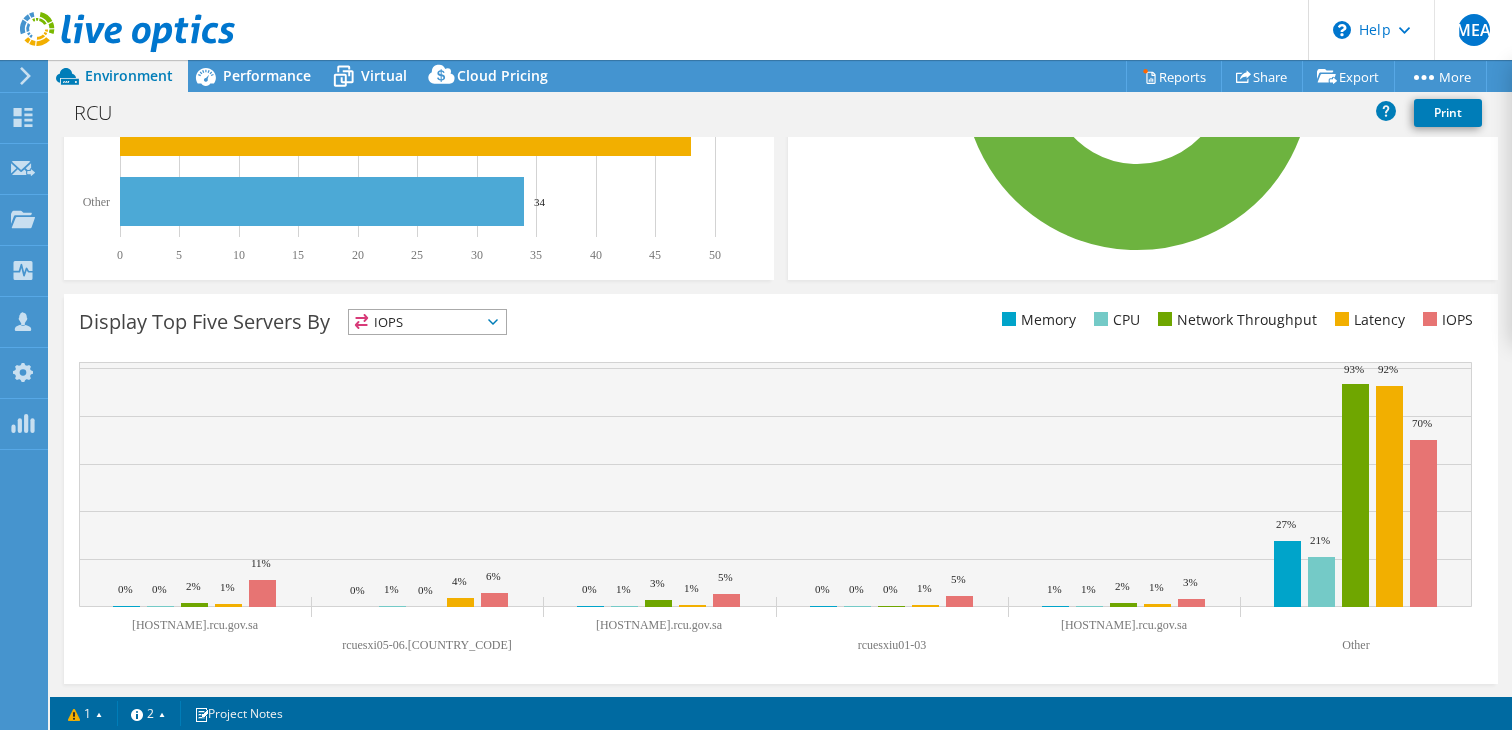 click on "IOPS" at bounding box center [427, 322] 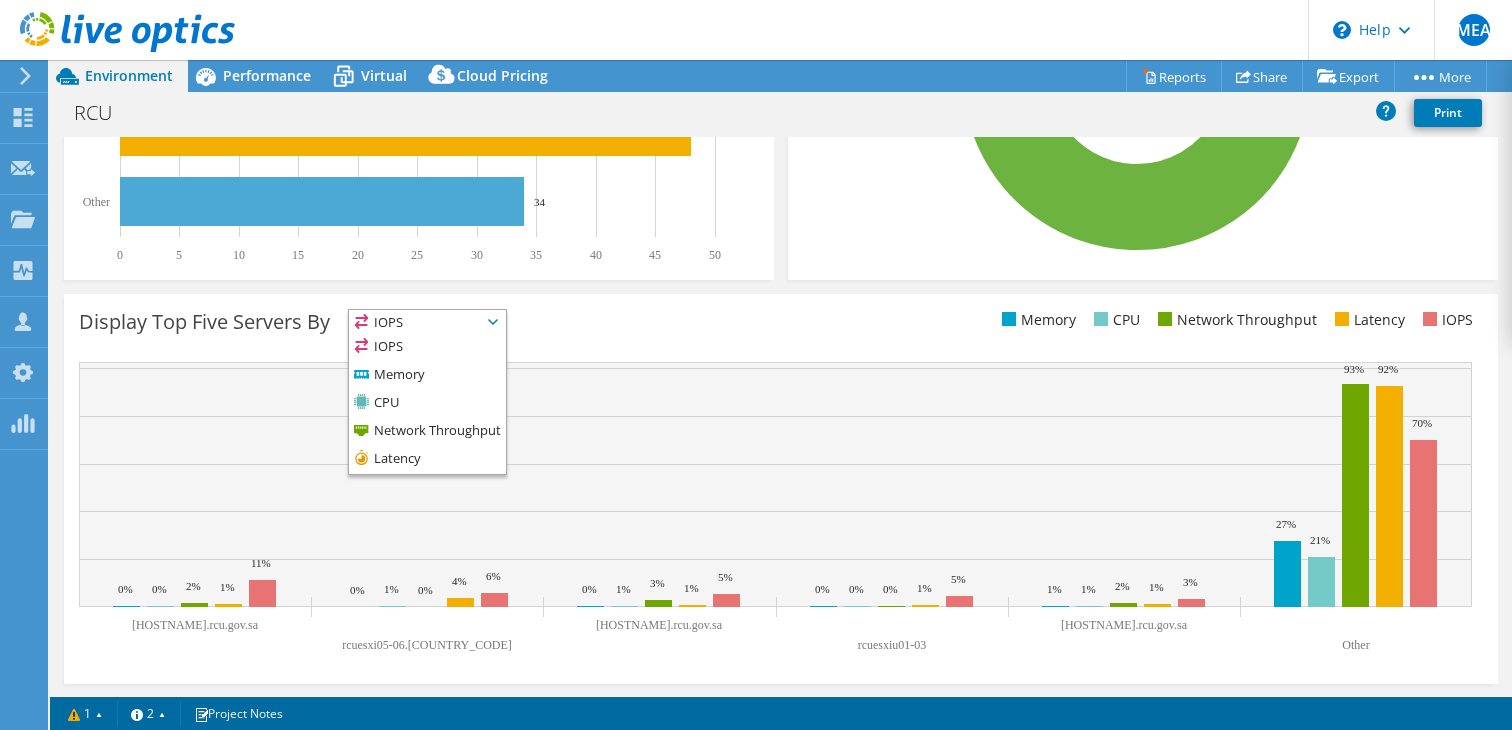 click on "Top Operating Systems
Windows
Linux
VMware
100.0%  ESXi 7.0" at bounding box center [1143, 40] 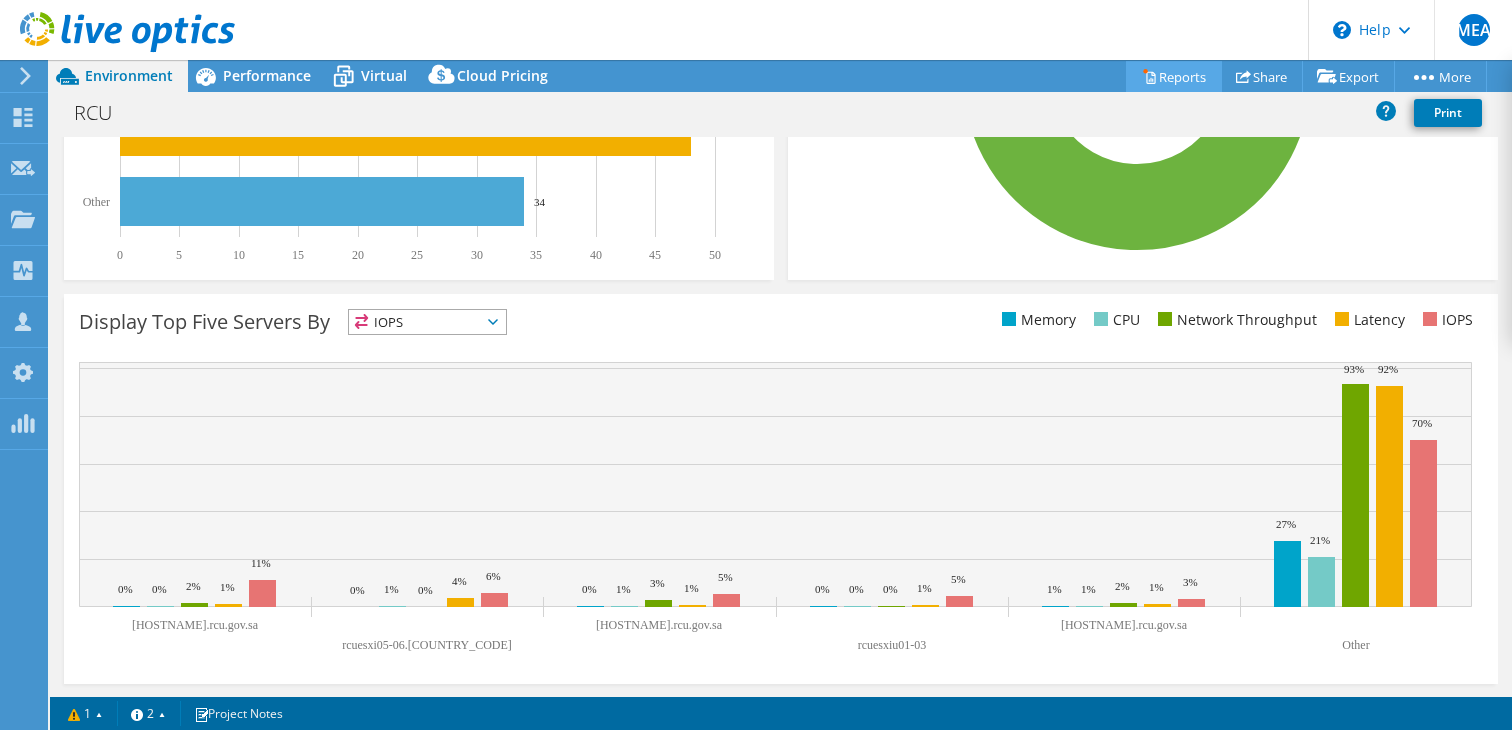 click on "Reports" at bounding box center [1174, 76] 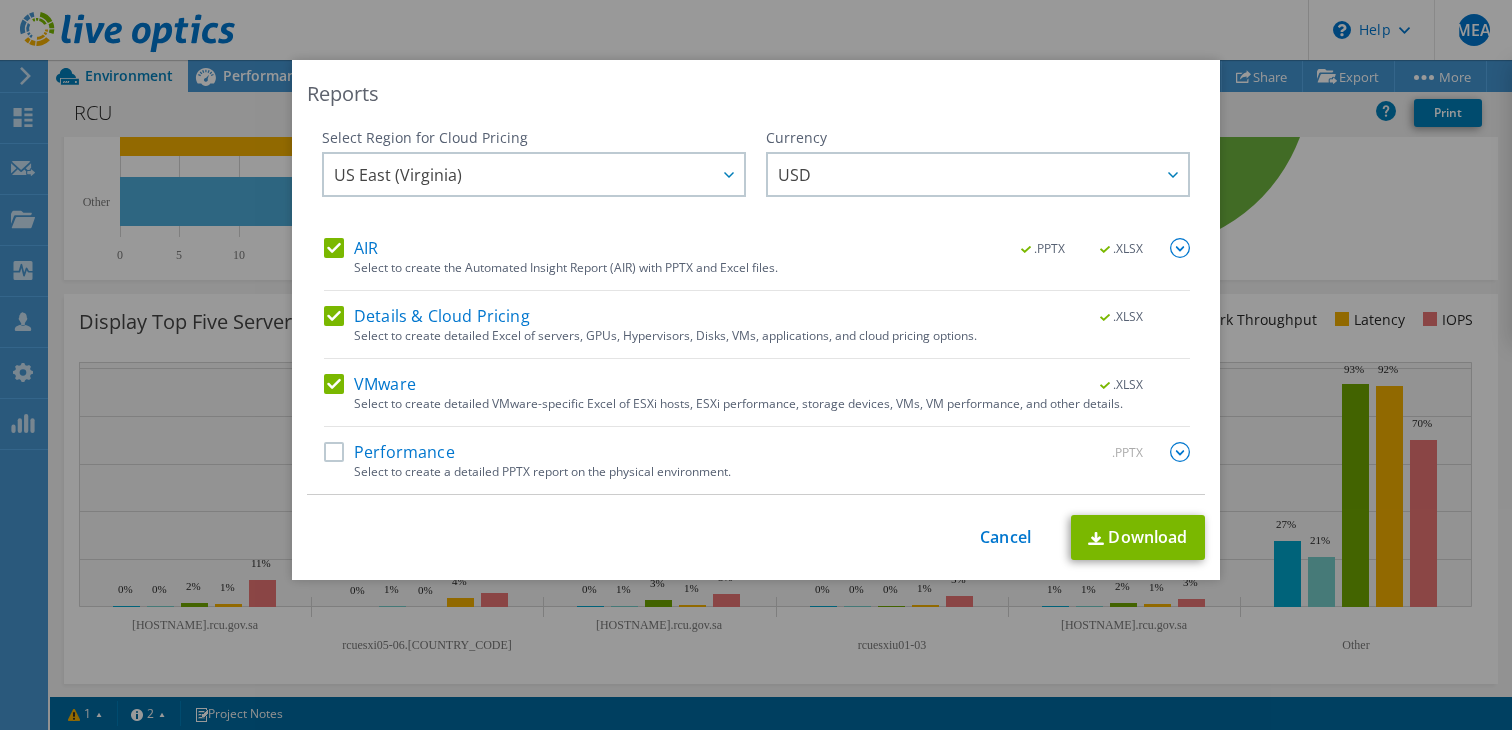 click on "Performance" at bounding box center [389, 452] 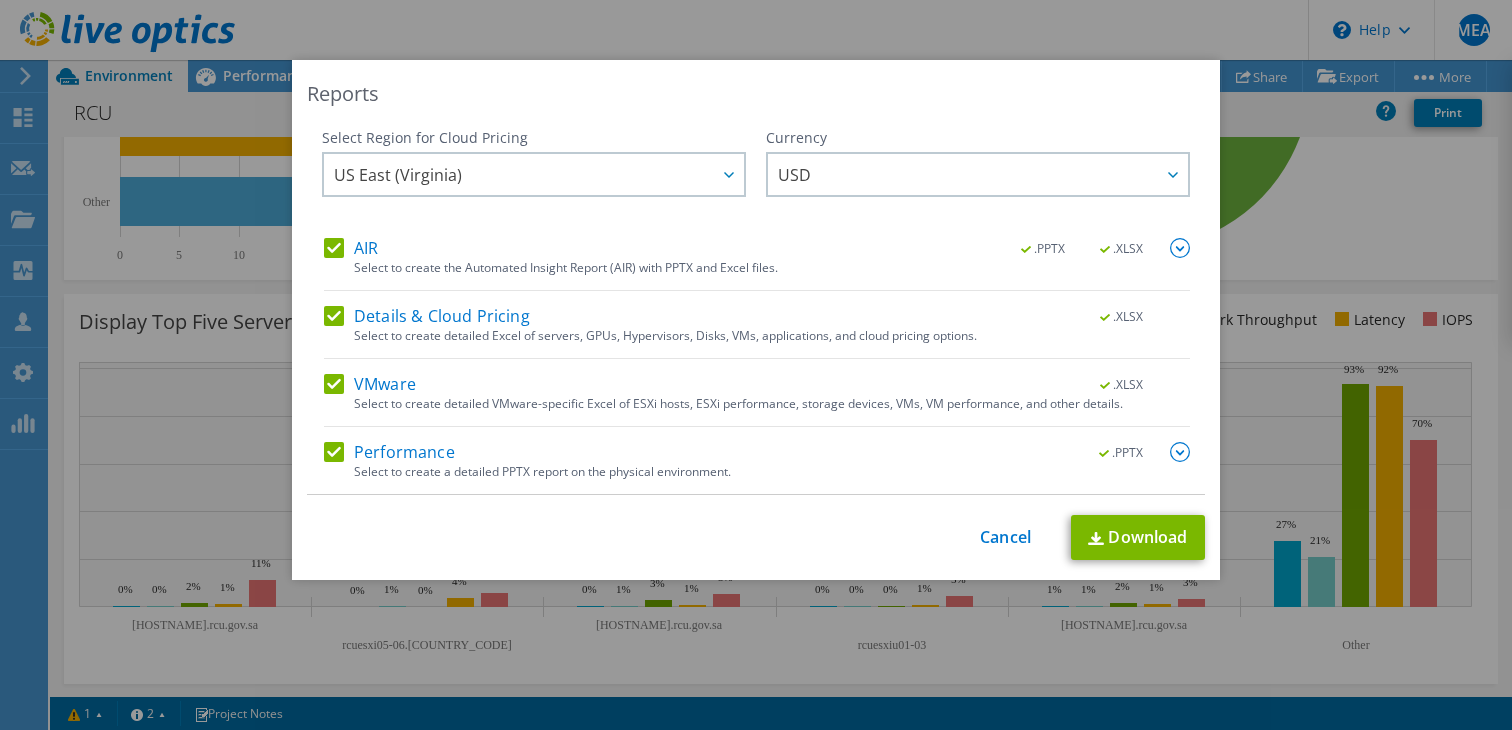click on "Details & Cloud Pricing" at bounding box center (427, 316) 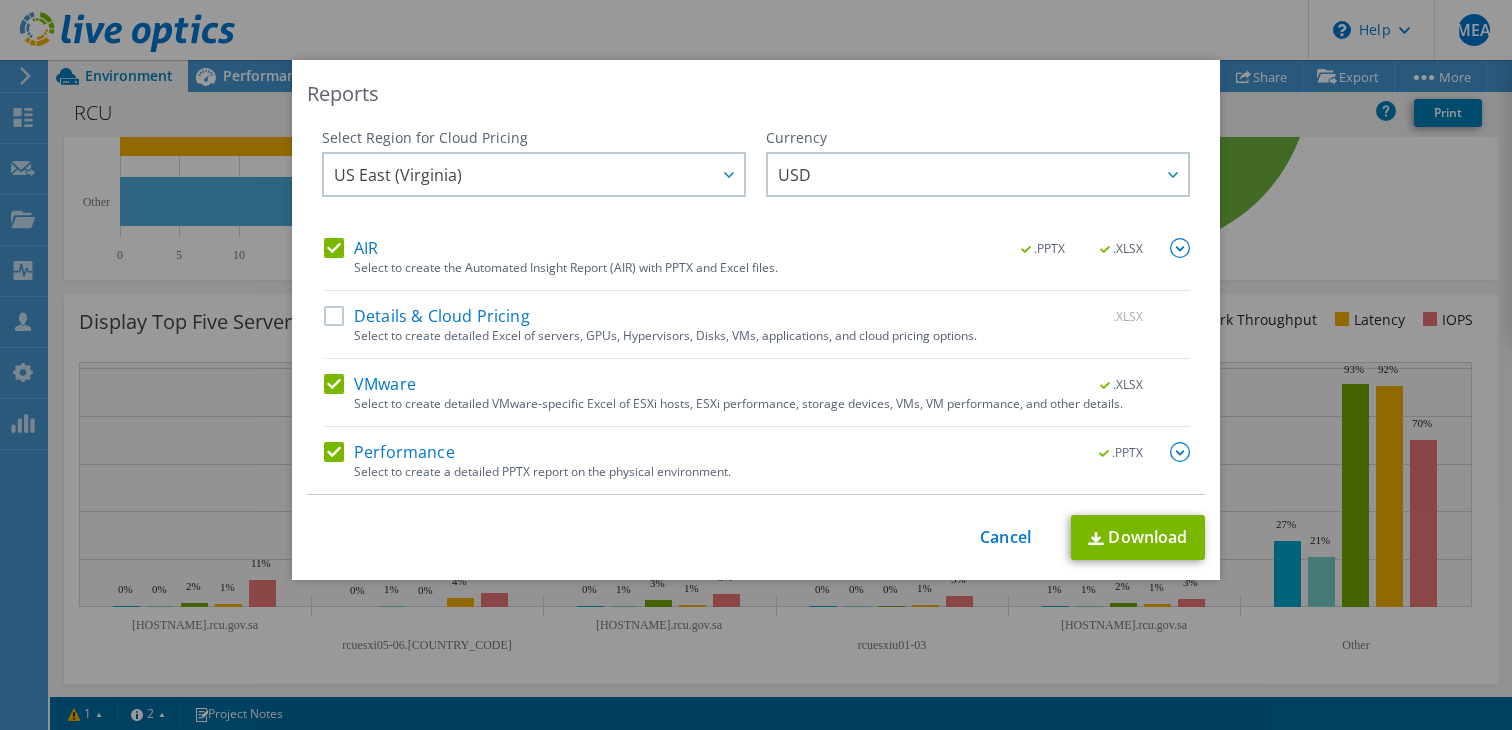 click on "AIR" at bounding box center (351, 248) 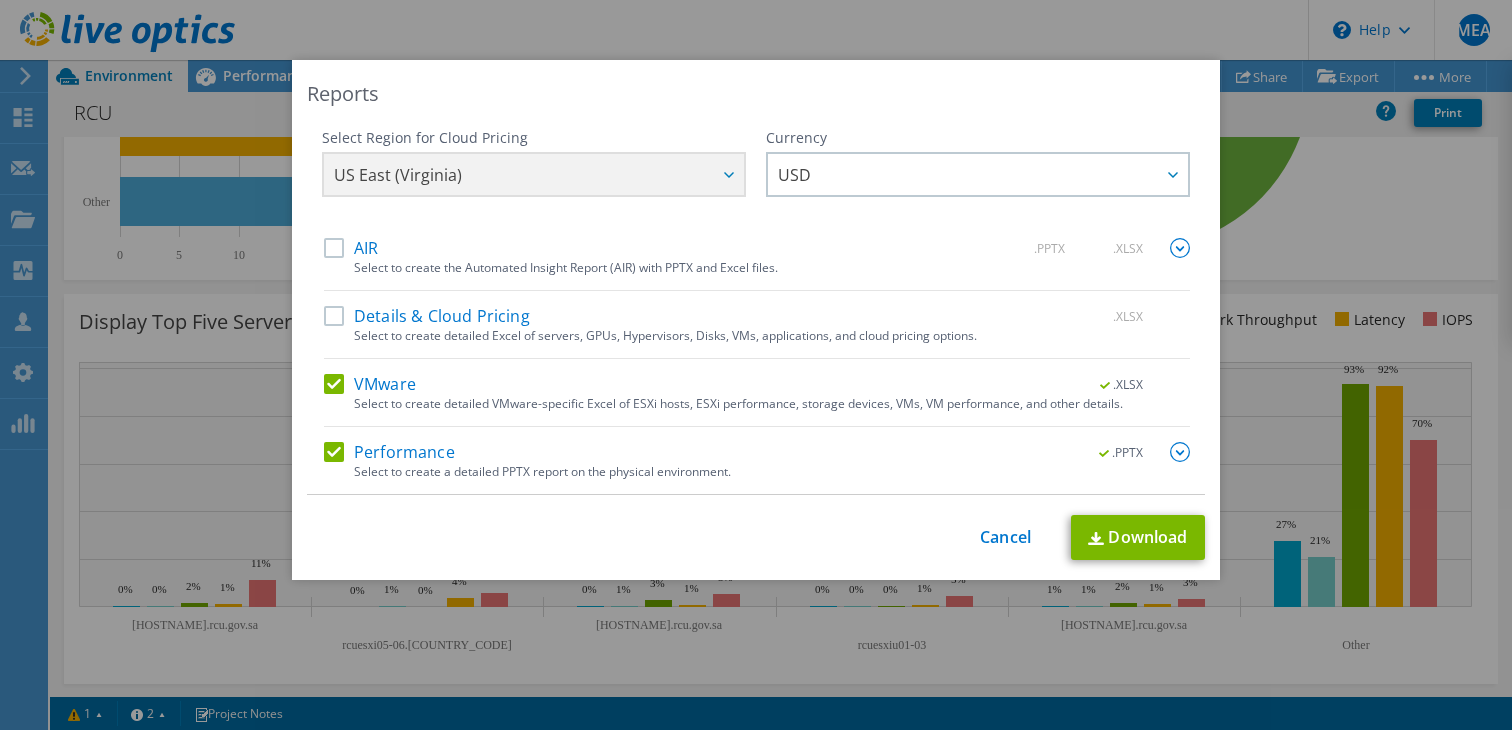 click on "Details & Cloud Pricing" at bounding box center [427, 316] 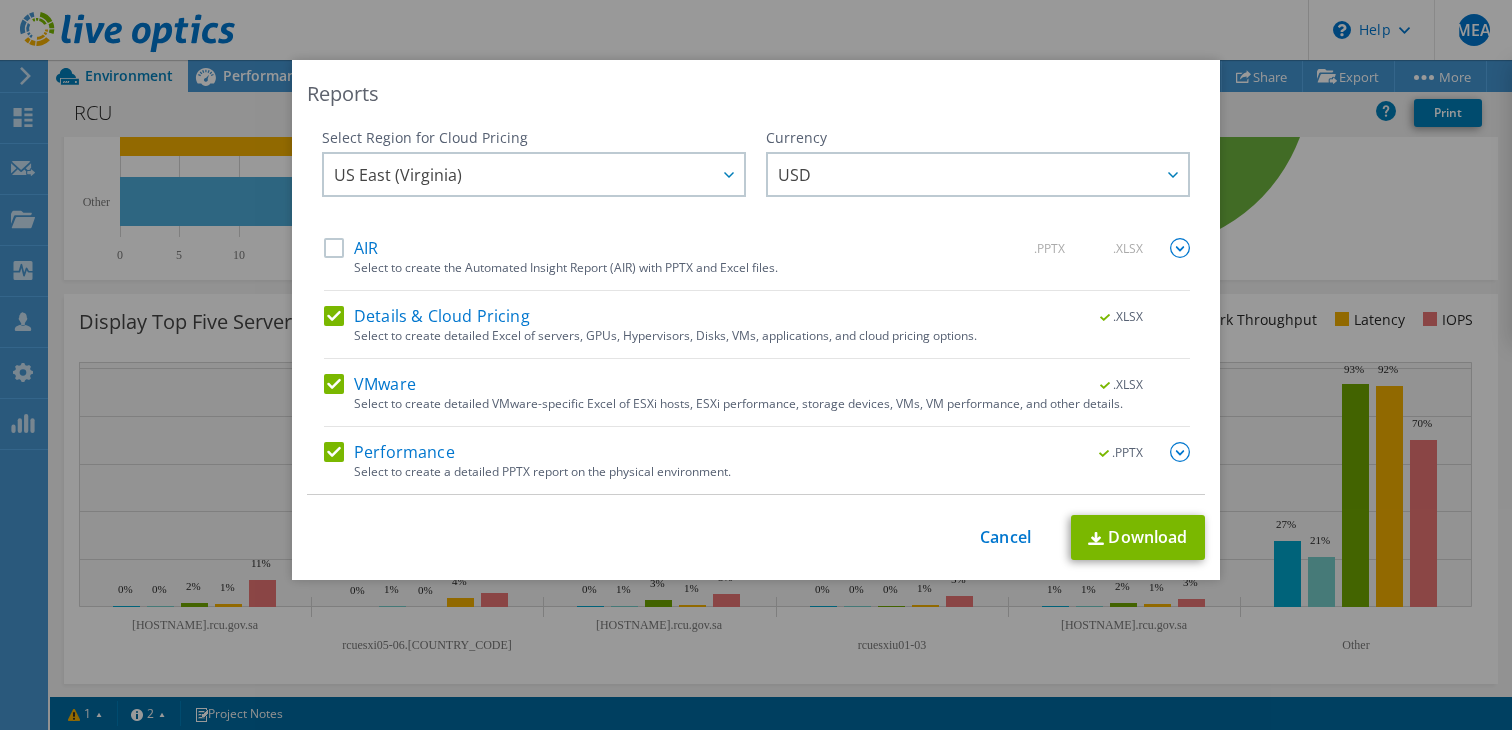 click on "AIR" at bounding box center (351, 248) 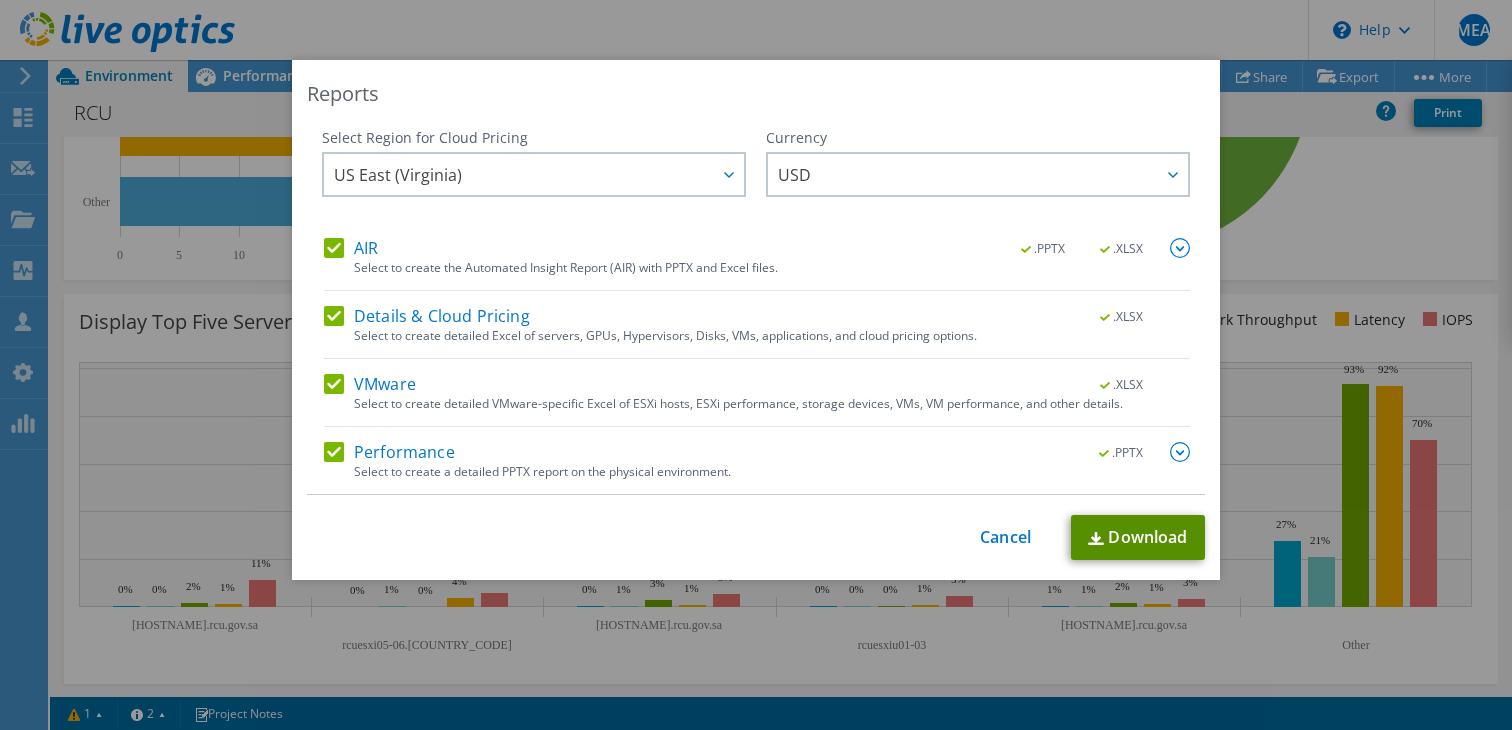 click on "Download" at bounding box center (1138, 537) 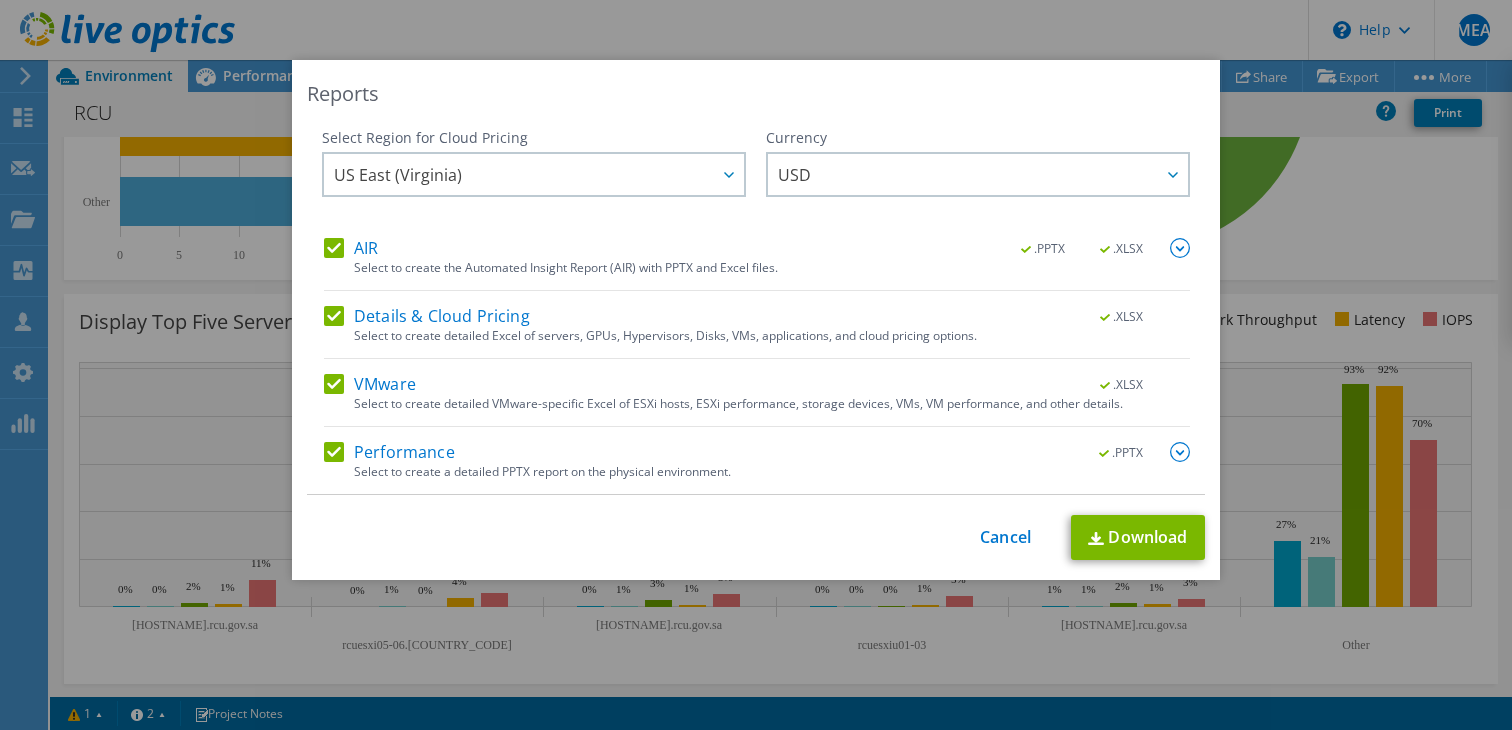 click at bounding box center [1180, 452] 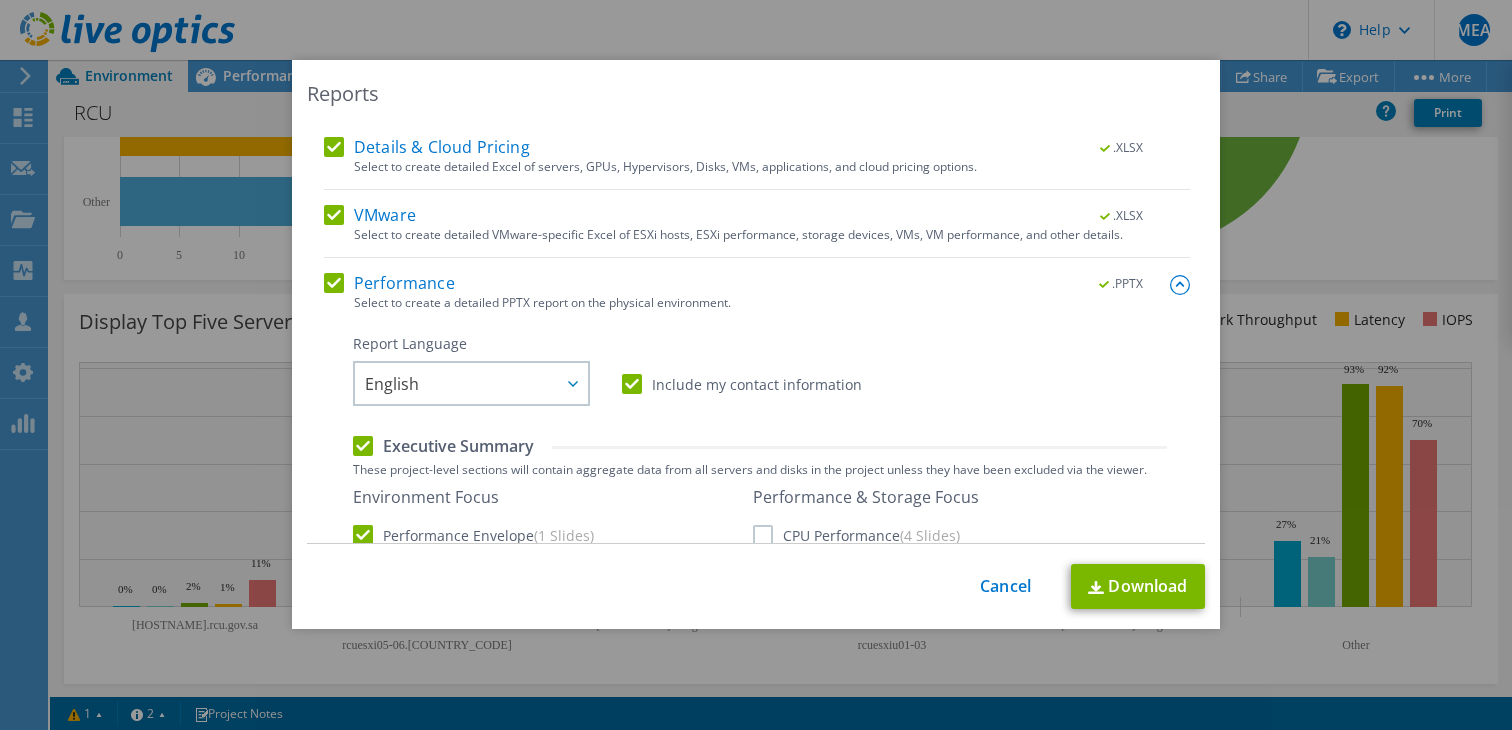scroll, scrollTop: 346, scrollLeft: 0, axis: vertical 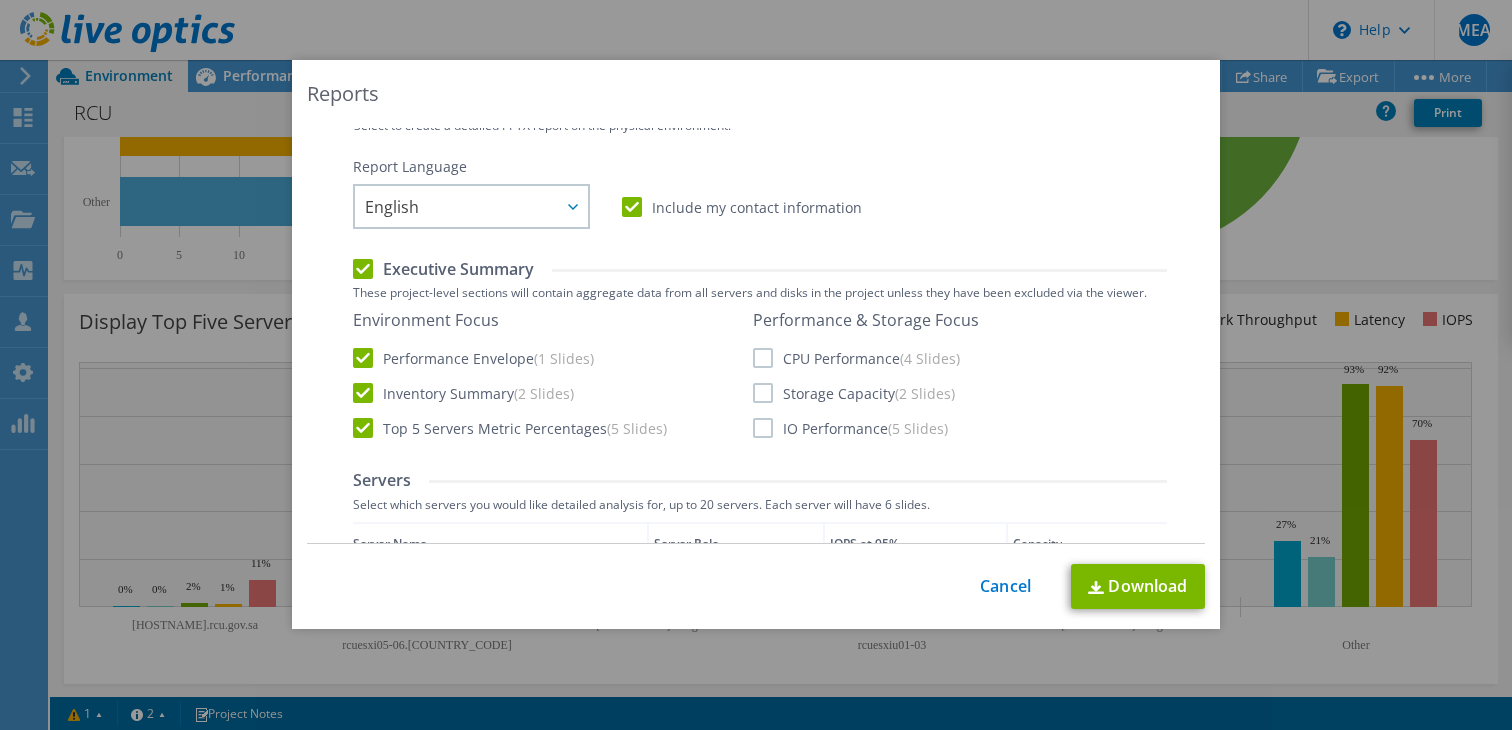 click on "CPU Performance  (4 Slides)" at bounding box center (856, 358) 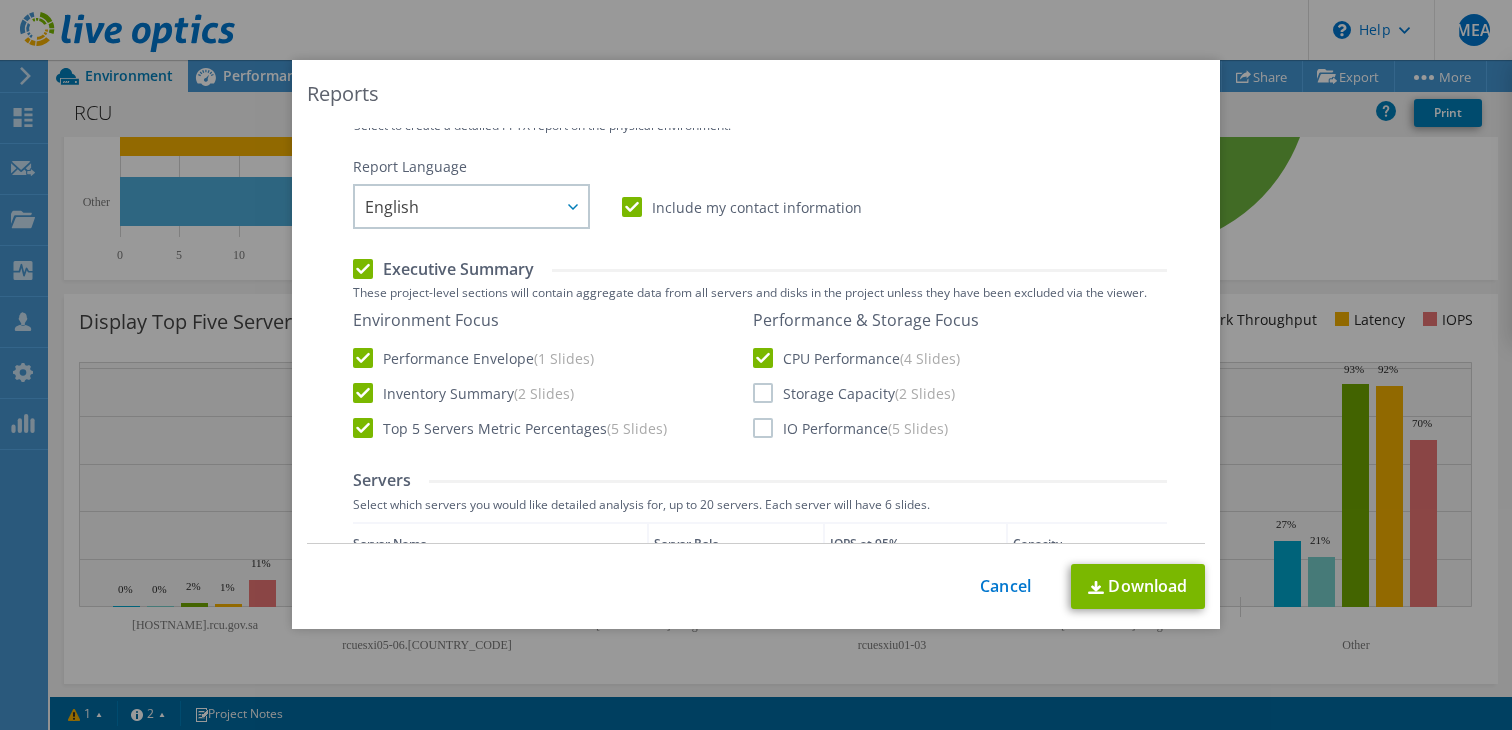 click on "Storage Capacity  (2 Slides)" at bounding box center (854, 393) 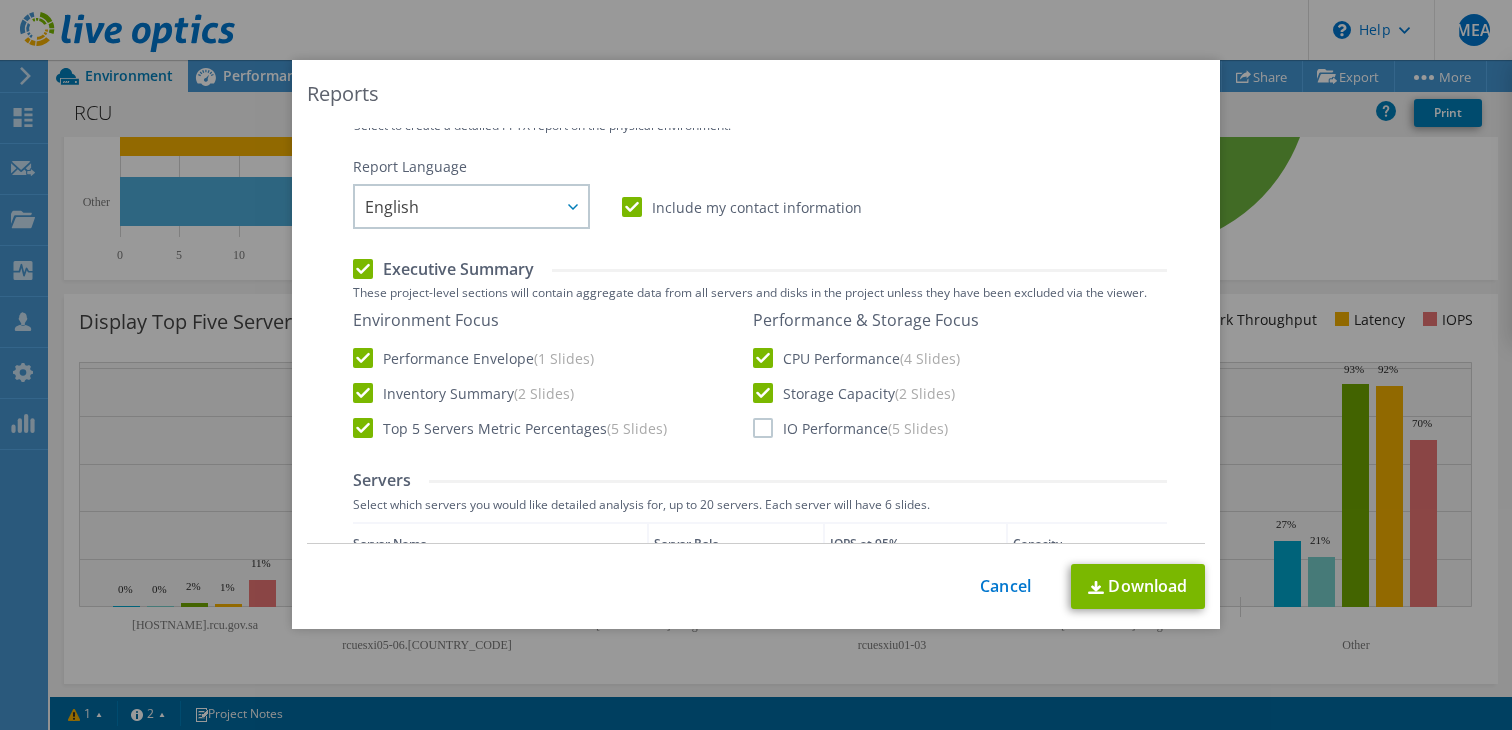 click on "IO Performance  (5 Slides)" at bounding box center [850, 428] 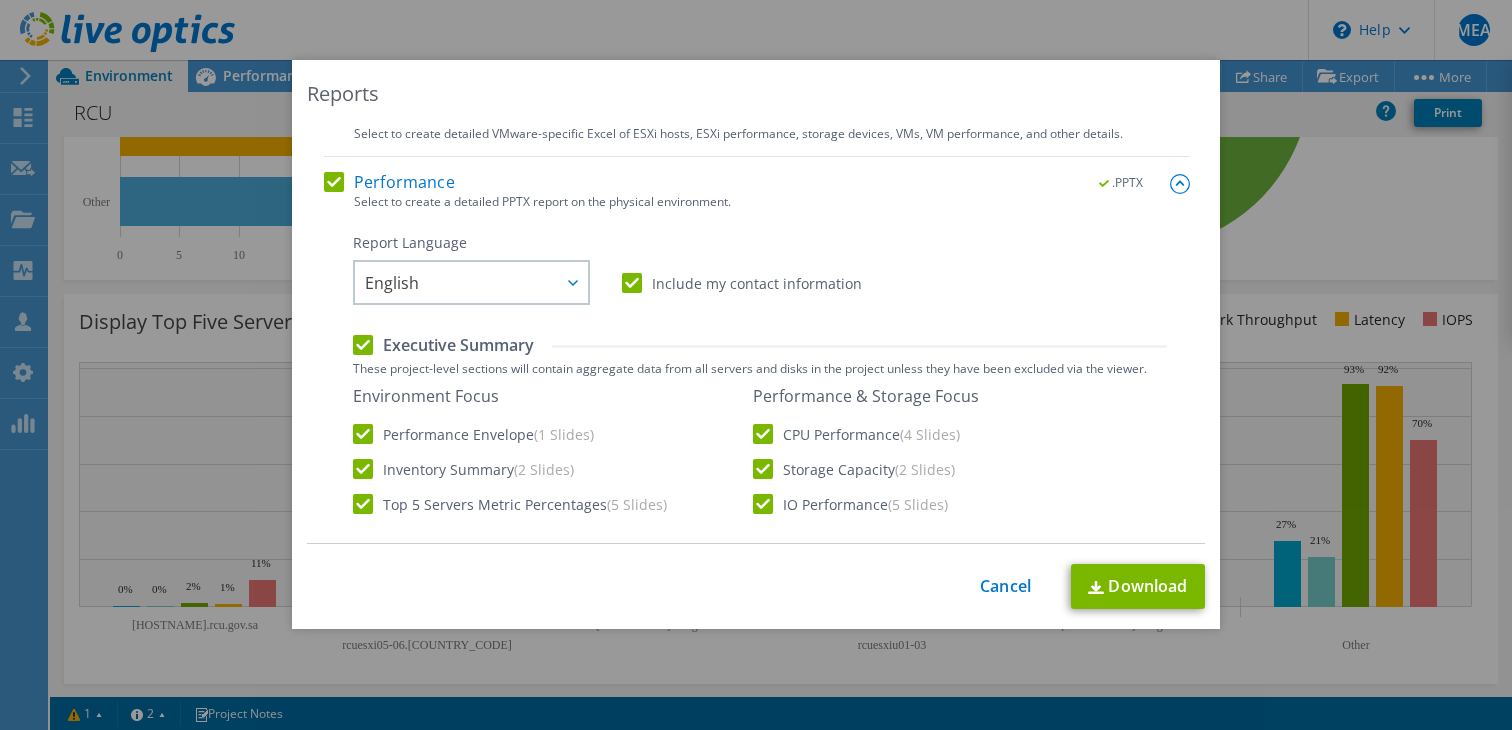 scroll, scrollTop: 149, scrollLeft: 0, axis: vertical 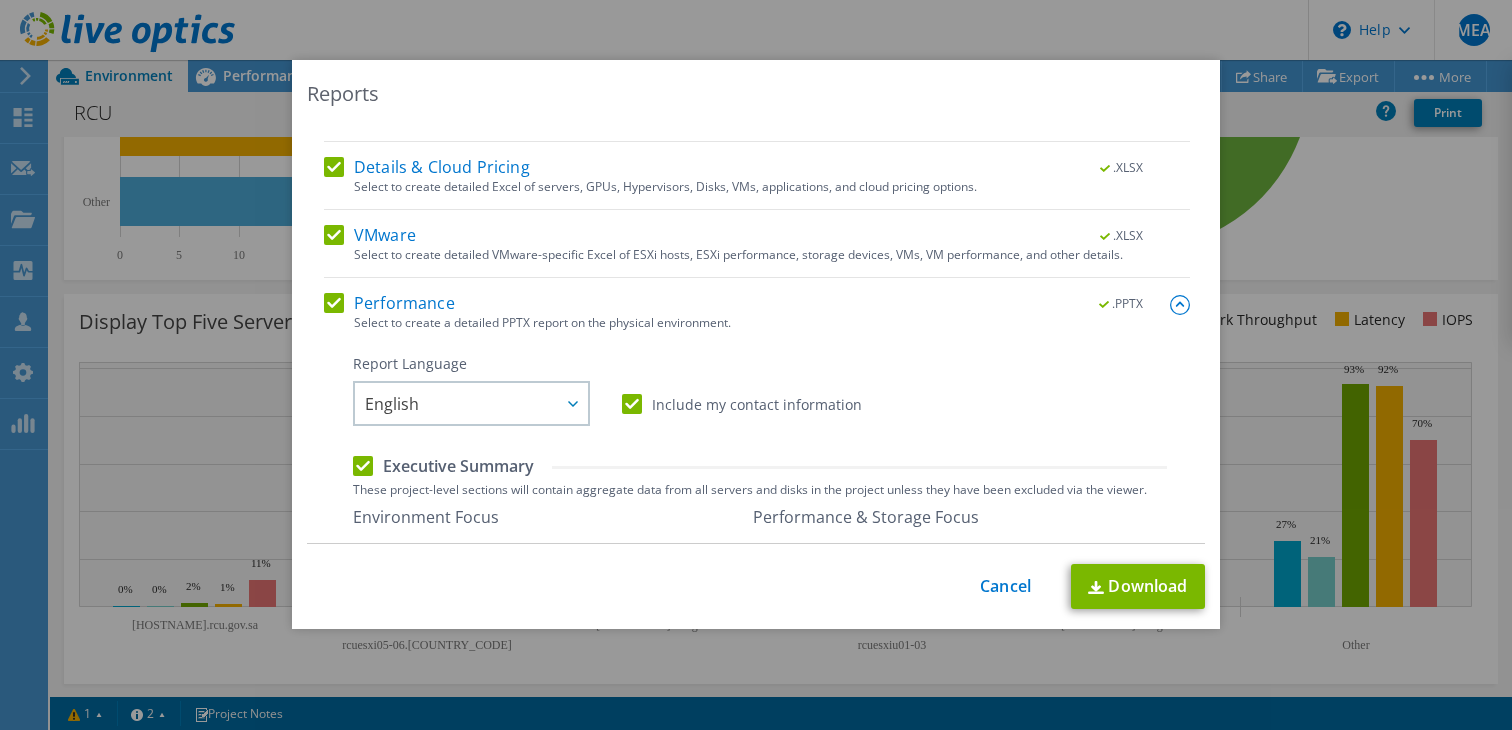 click on "Include my contact information" at bounding box center (742, 404) 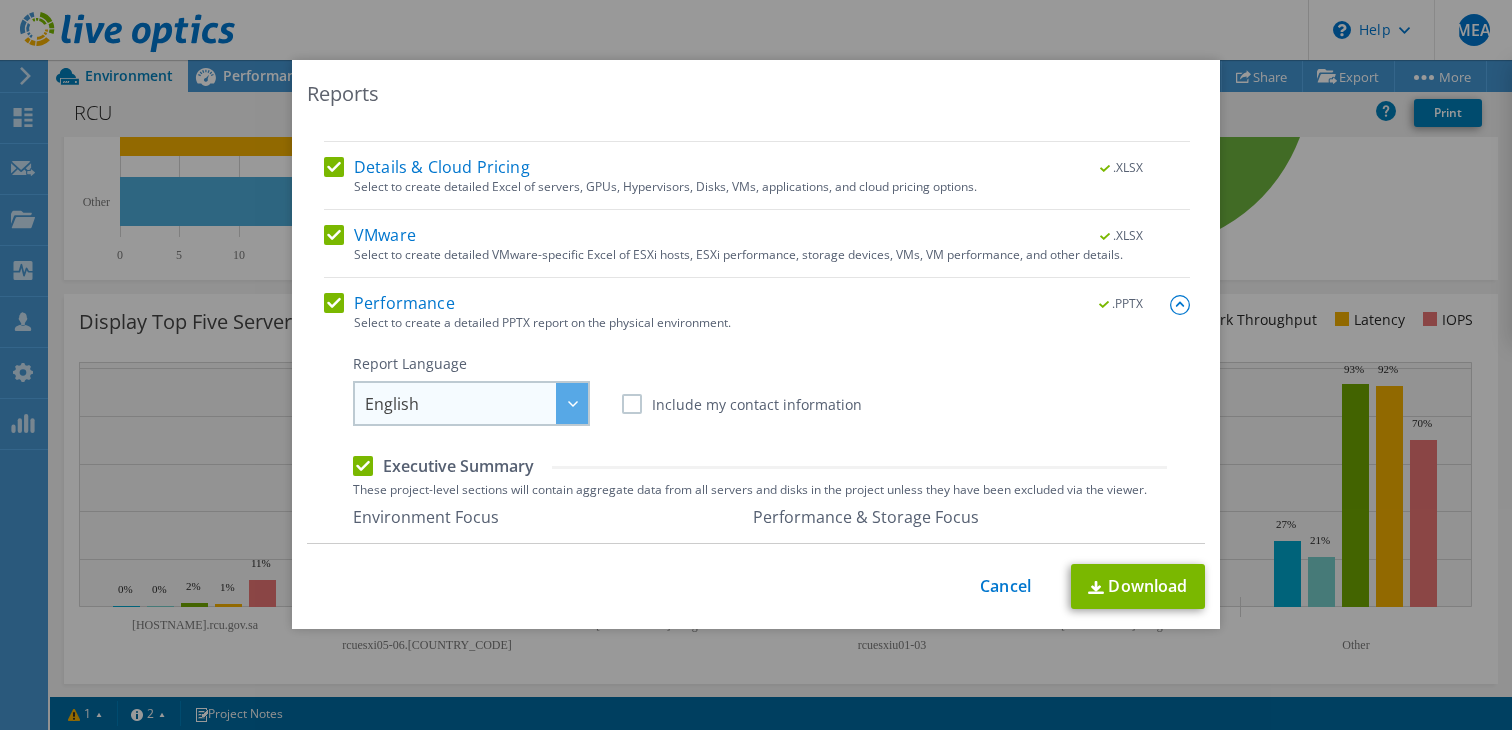 click on "English" at bounding box center [476, 403] 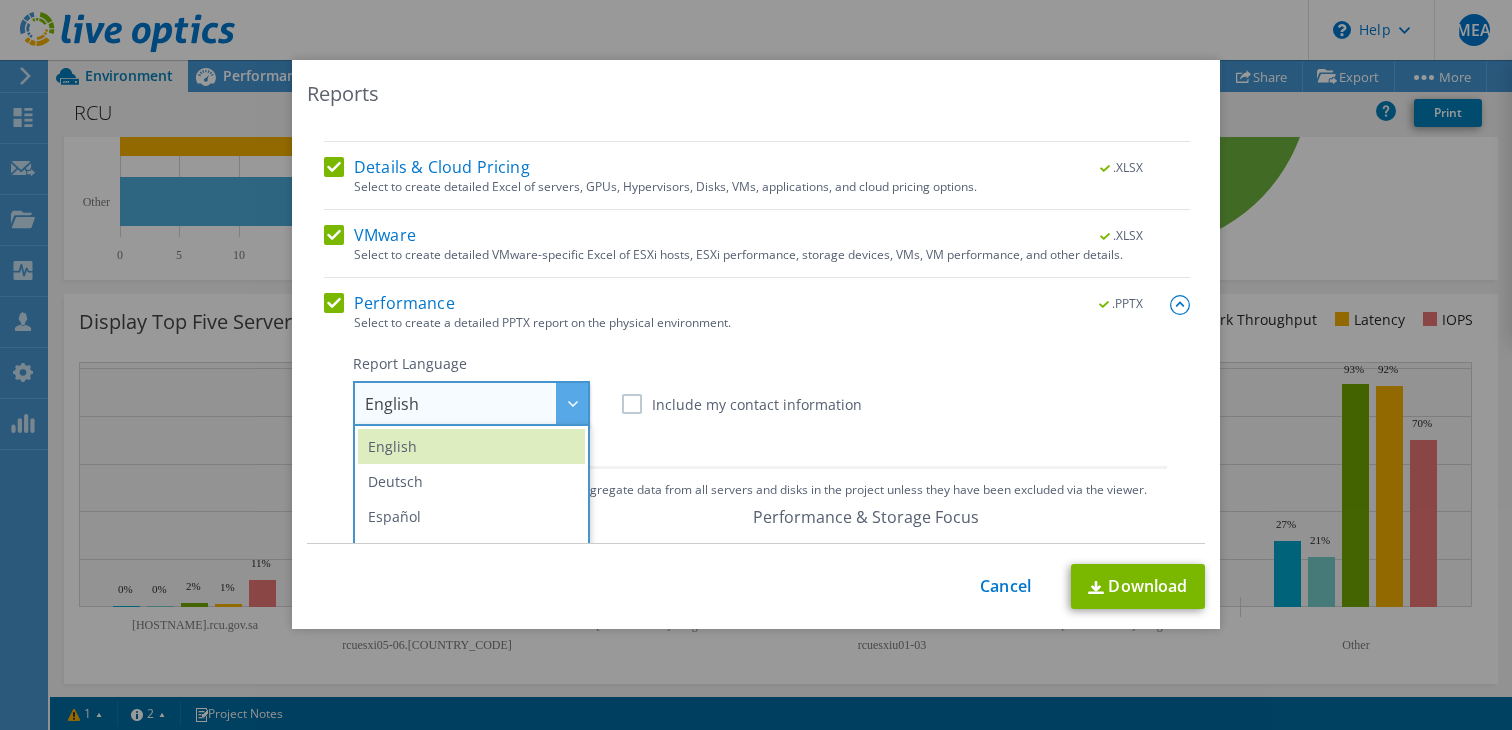 click on "Report Language
English
Deutsch
Español
Français
Italiano
Polski
Português
Русский
한국어
中文
日本語
English 				 					 						 					 				 English Deutsch Español Français Italiano Polski Português Русский 한국어 中文 日本語" at bounding box center (760, 390) 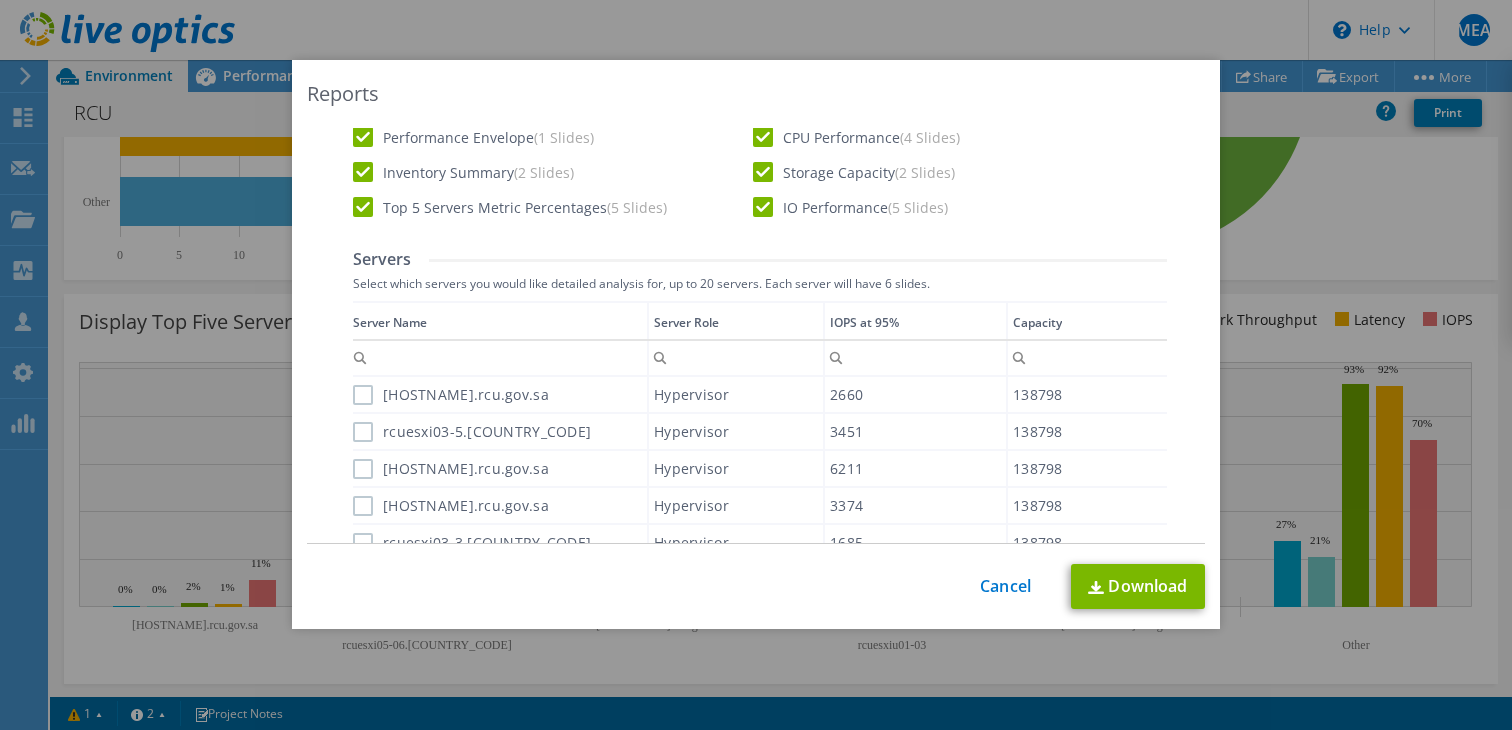 scroll, scrollTop: 591, scrollLeft: 0, axis: vertical 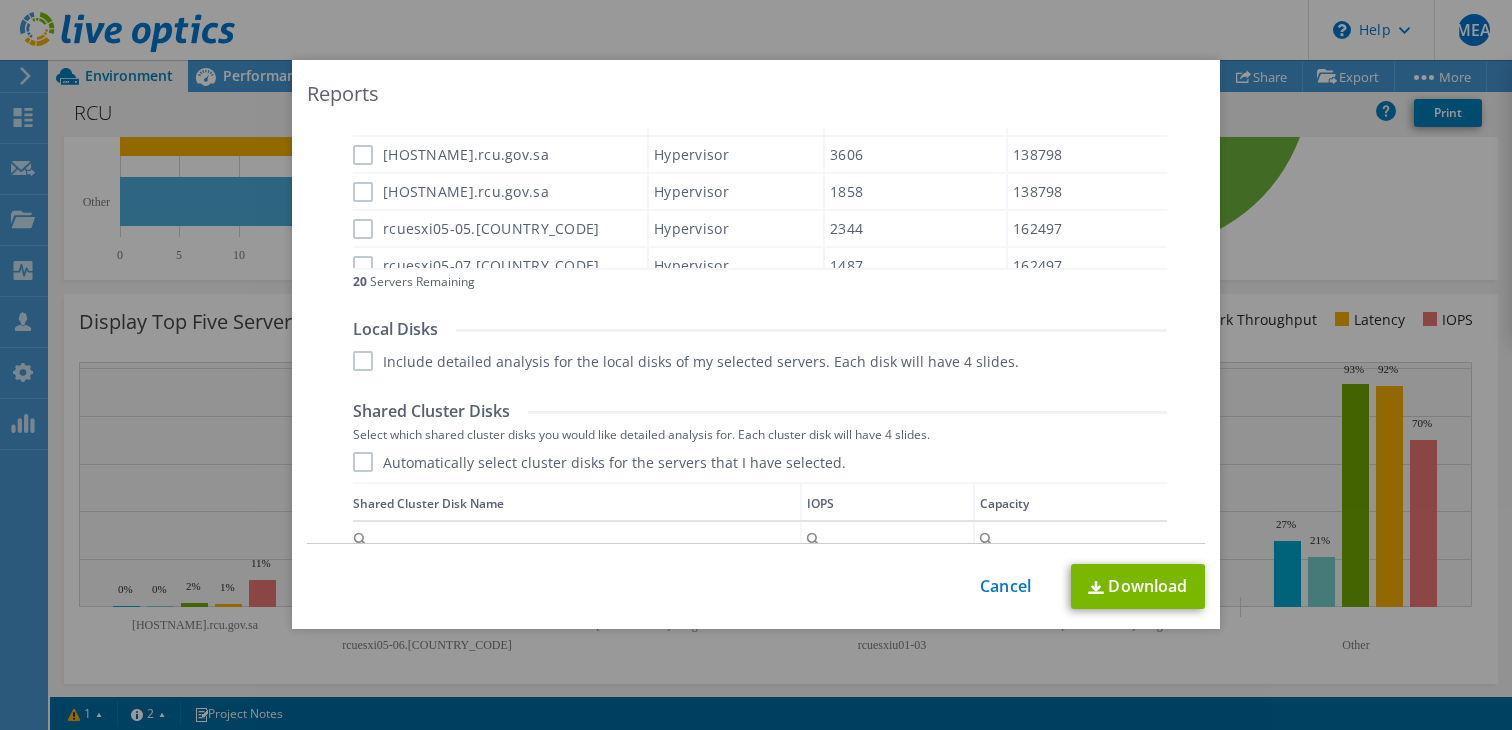 click on "Include detailed analysis for the local disks of my selected servers. Each disk will have 4 slides." at bounding box center (686, 361) 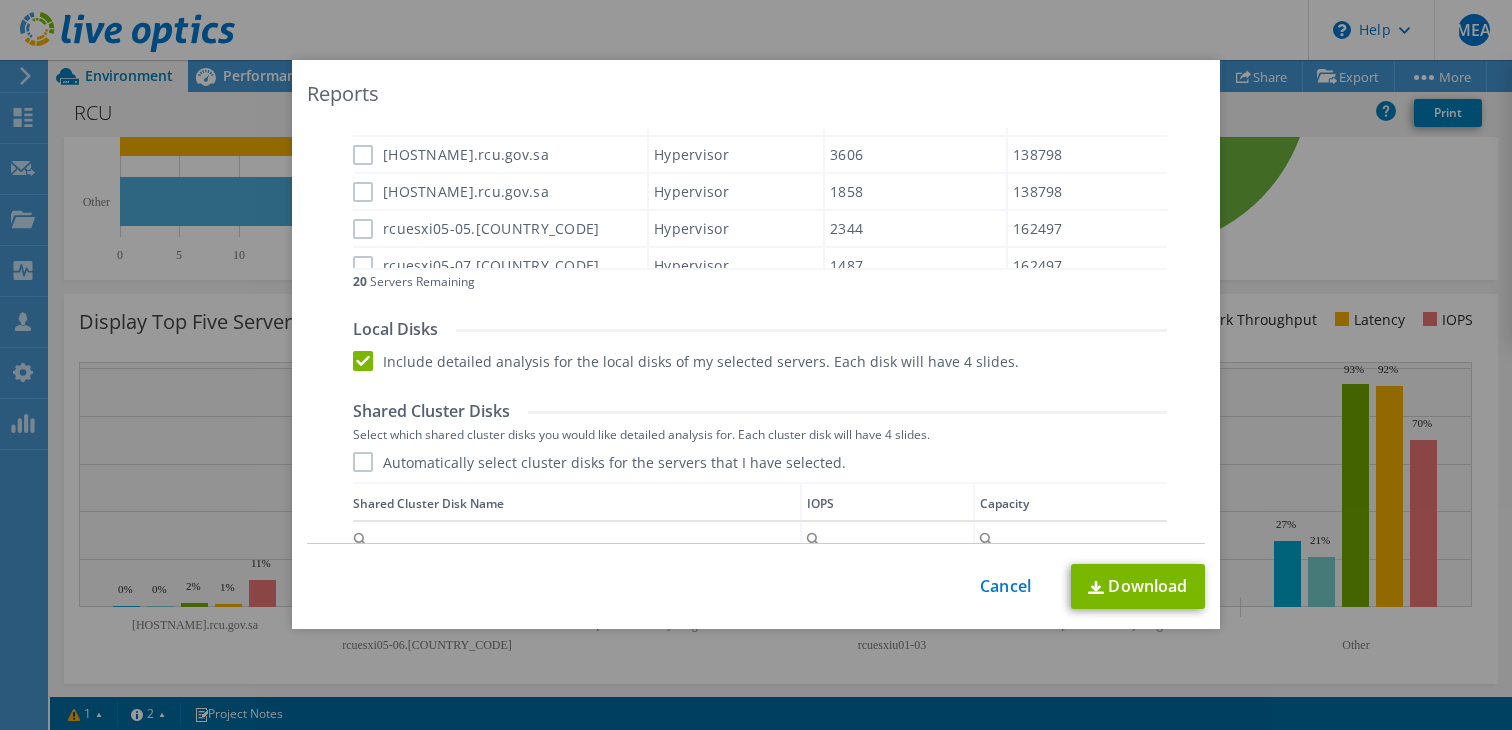 click on "Shared Cluster Disks
Select which shared cluster disks you would like detailed analysis for. Each cluster disk will have 4 slides.
Automatically select cluster disks for the servers that I have selected.
Shared Cluster Disk Name IOPS Capacity RCU_CNTR03 16869 116809 RCU_CNTR03-1 142 70641 RCU_CNTR05 5038 69561 RCU05_SQL 7136 56199 NutanixManagementShare 0 40640 RCU05_Exchnage 1931 179067 VxRail-Virtual-SAN-Datastore-489e8964-36c8 1101 171695 VxRail-Virtual-SAN-Datastore-76c79b3b-9de1 34737 1030169 containe2 5411 163577 container1 11582 165046 Nutanix_RCUNXVDI_ctr 145 58575" at bounding box center [760, 639] 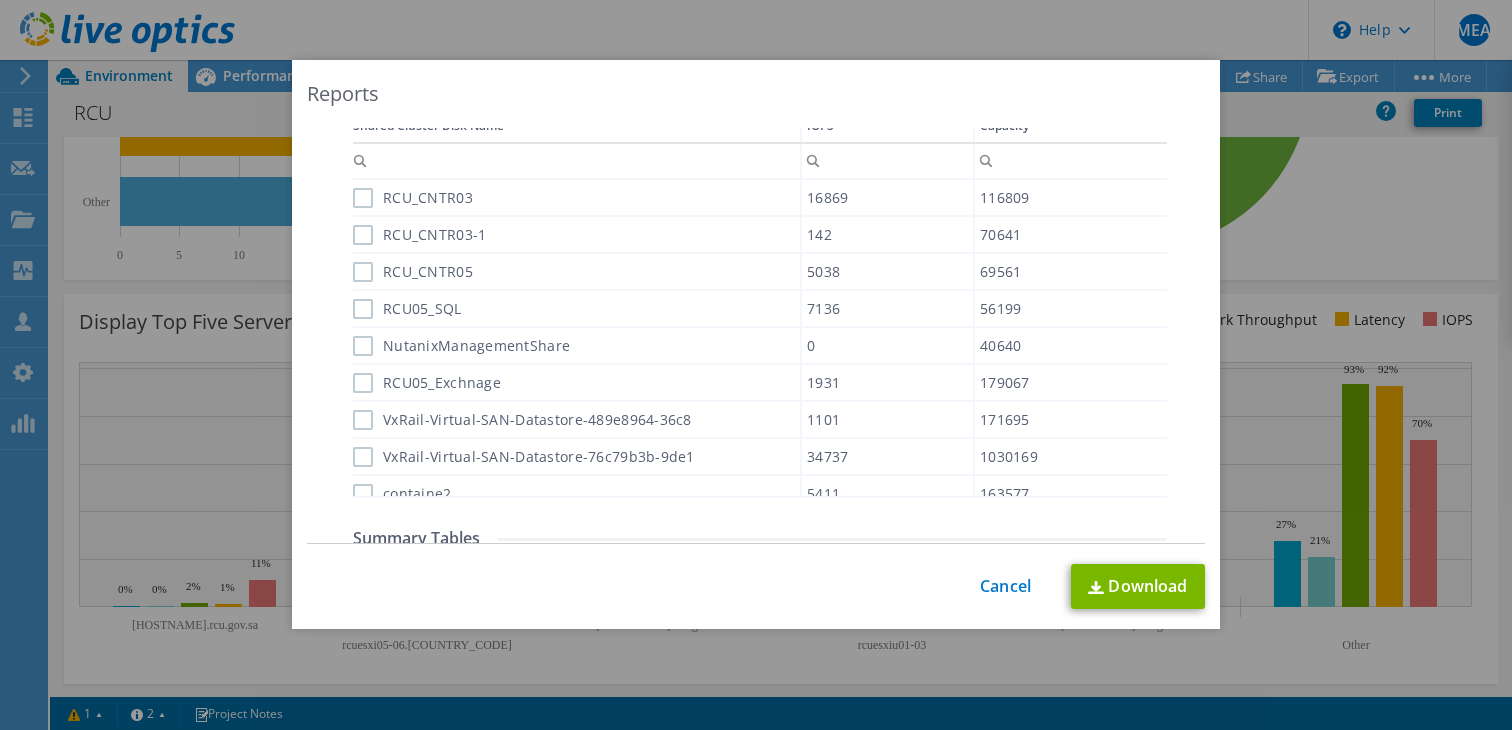 scroll, scrollTop: 1512, scrollLeft: 0, axis: vertical 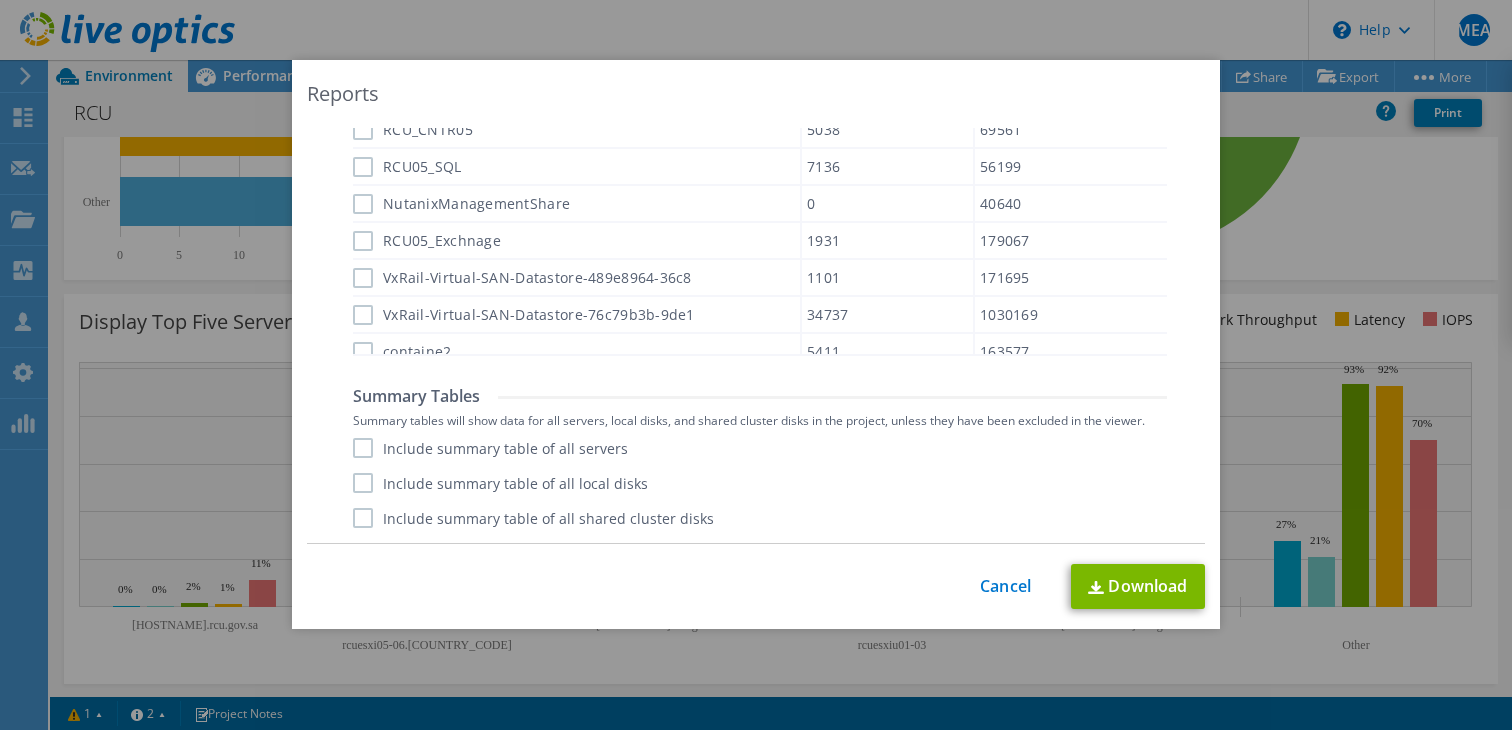 click on "Include summary table of all servers" at bounding box center [490, 448] 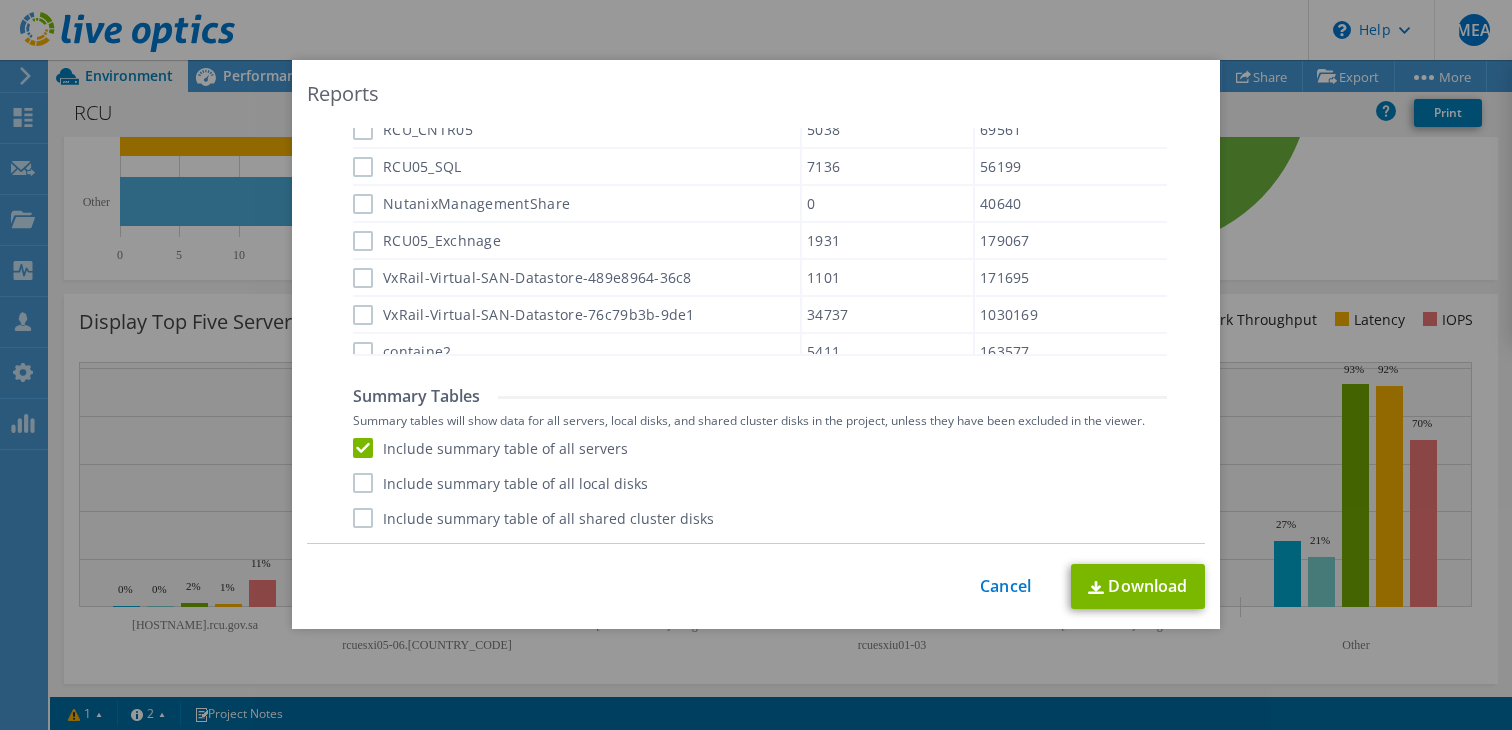 click on "Include summary table of all servers
Include summary table of all local disks
Include summary table of all shared cluster disks" at bounding box center (760, 483) 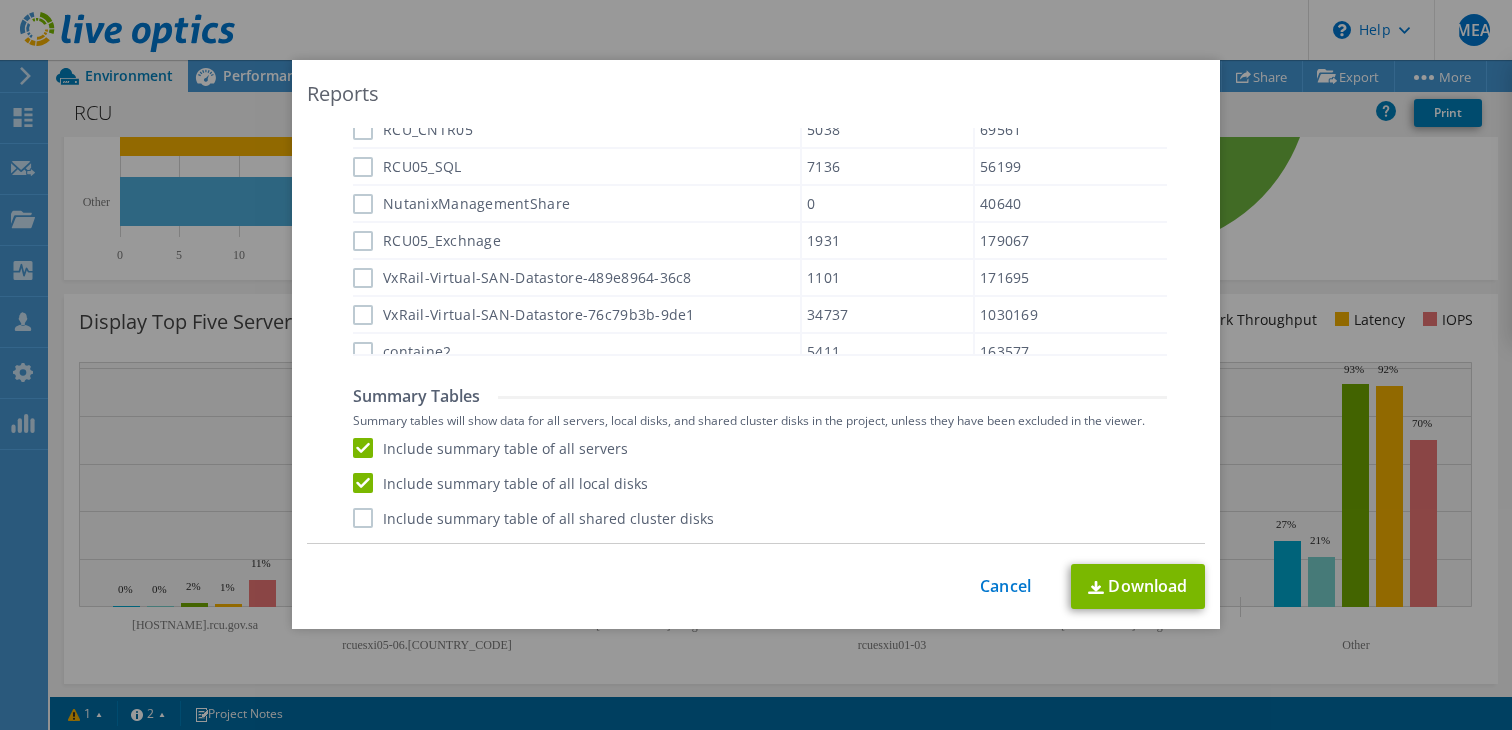 click on "Include summary table of all shared cluster disks" at bounding box center (533, 518) 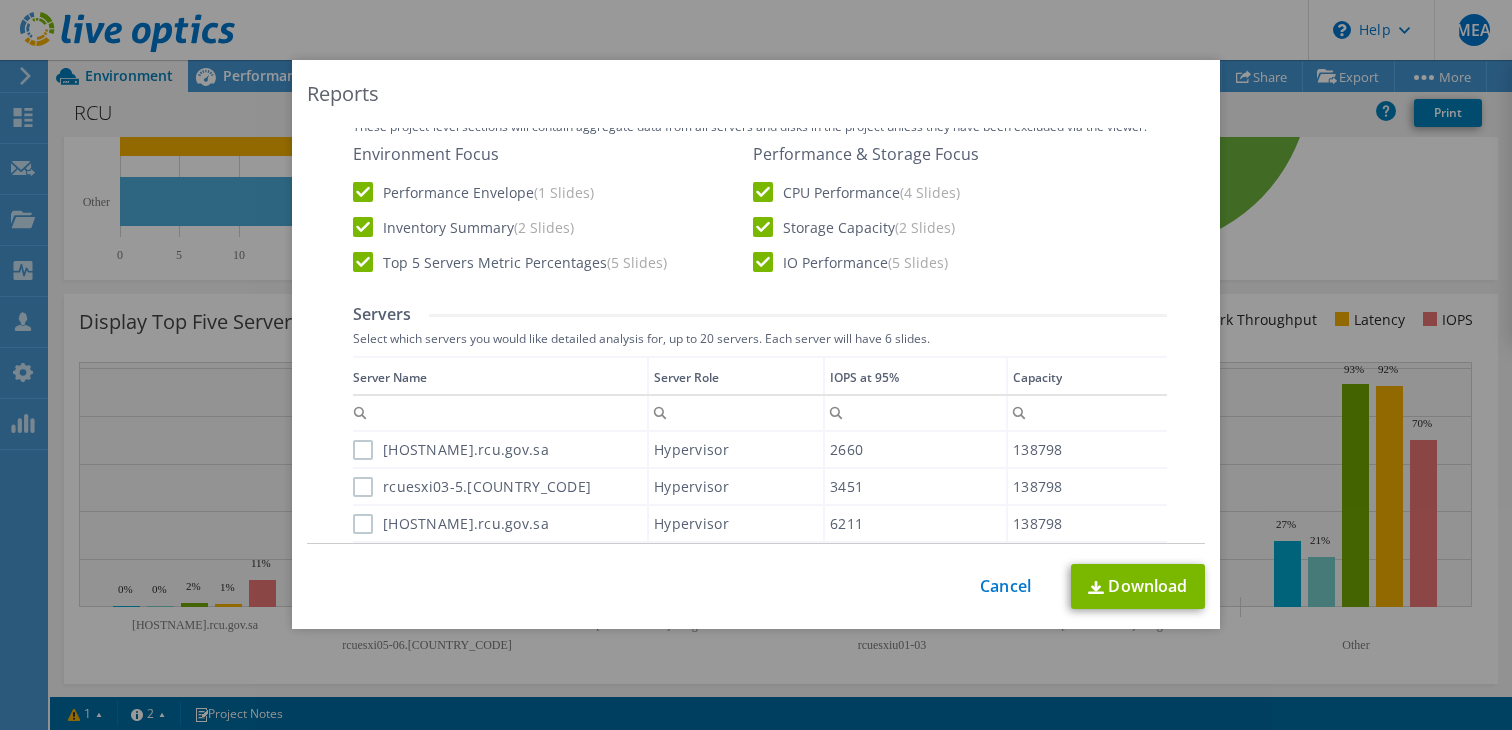 scroll, scrollTop: 0, scrollLeft: 0, axis: both 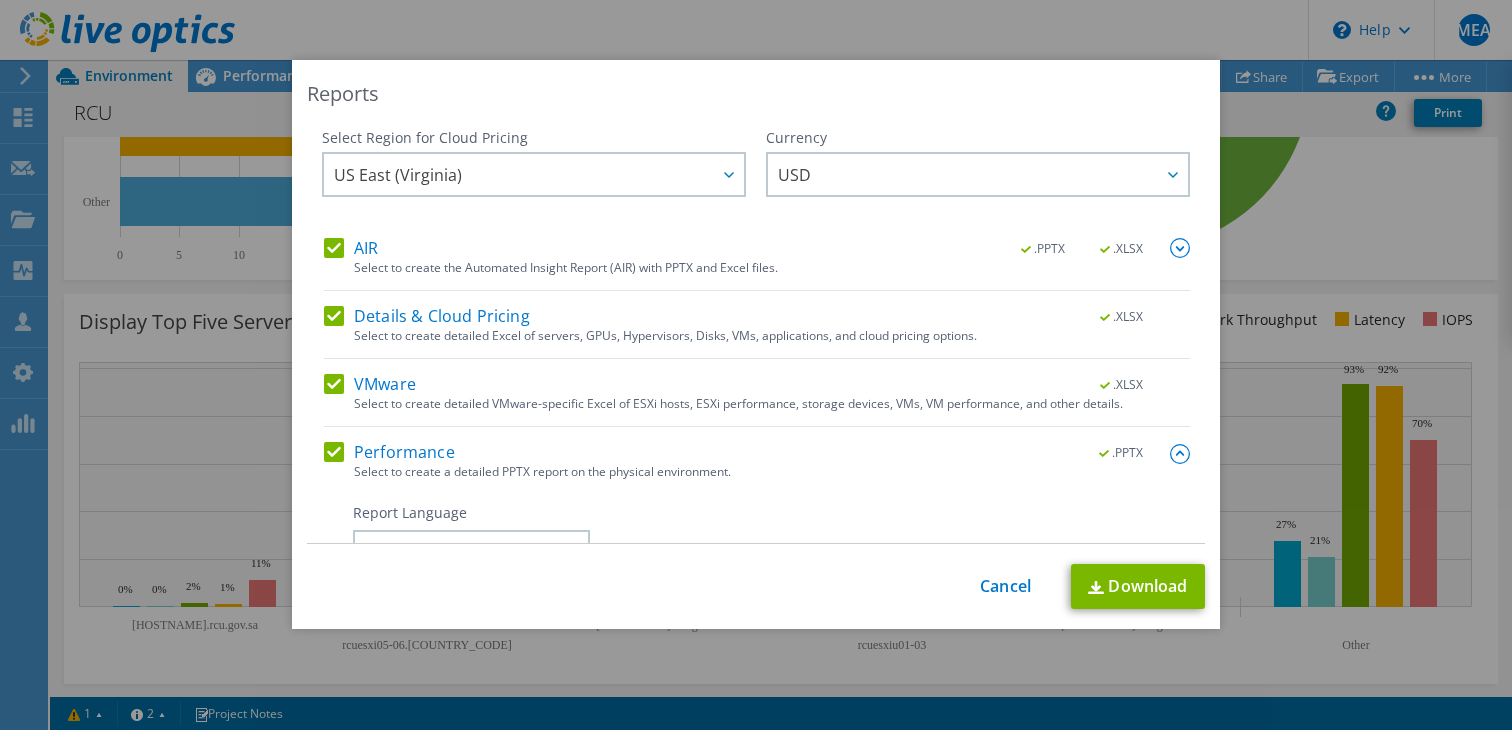 click on "VMware" at bounding box center [370, 384] 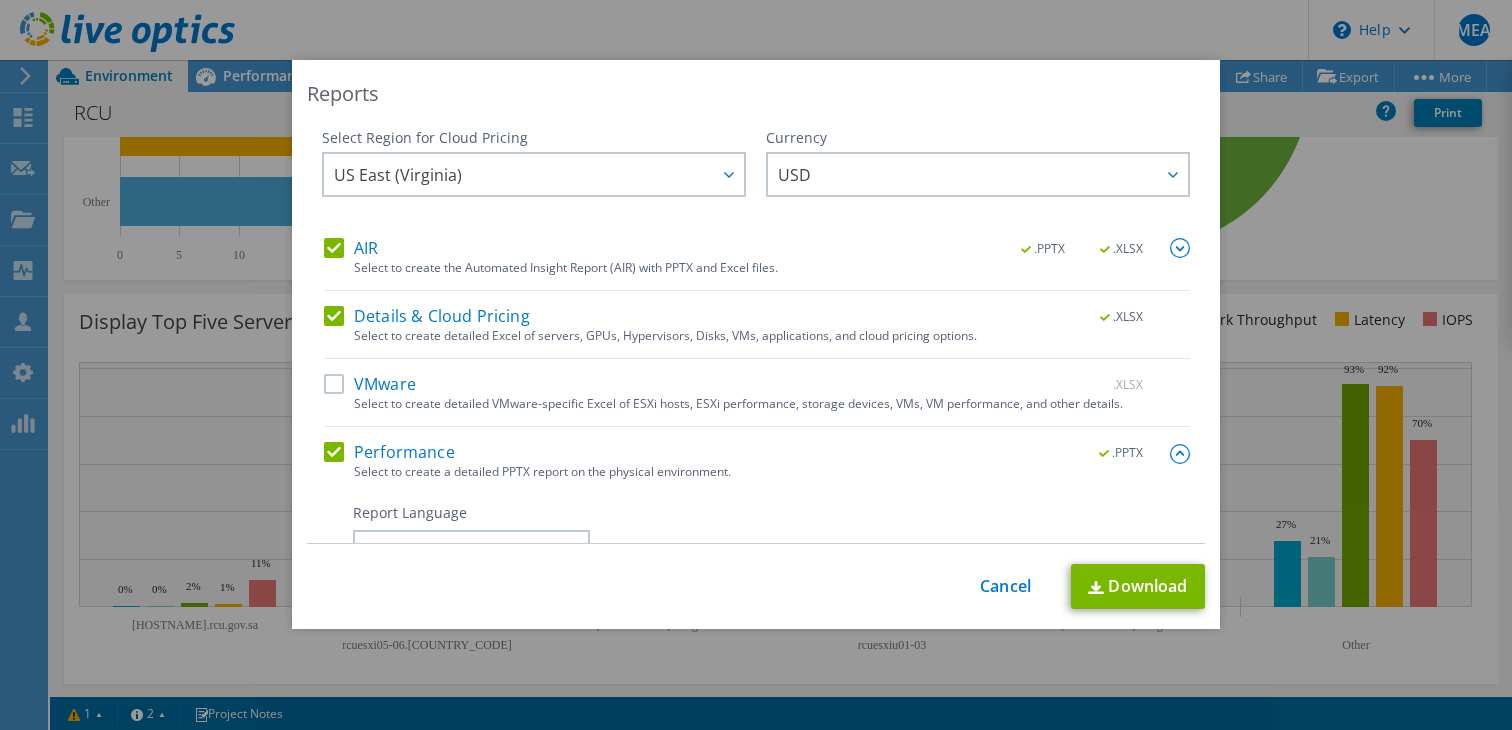 click on "Details & Cloud Pricing" at bounding box center [427, 316] 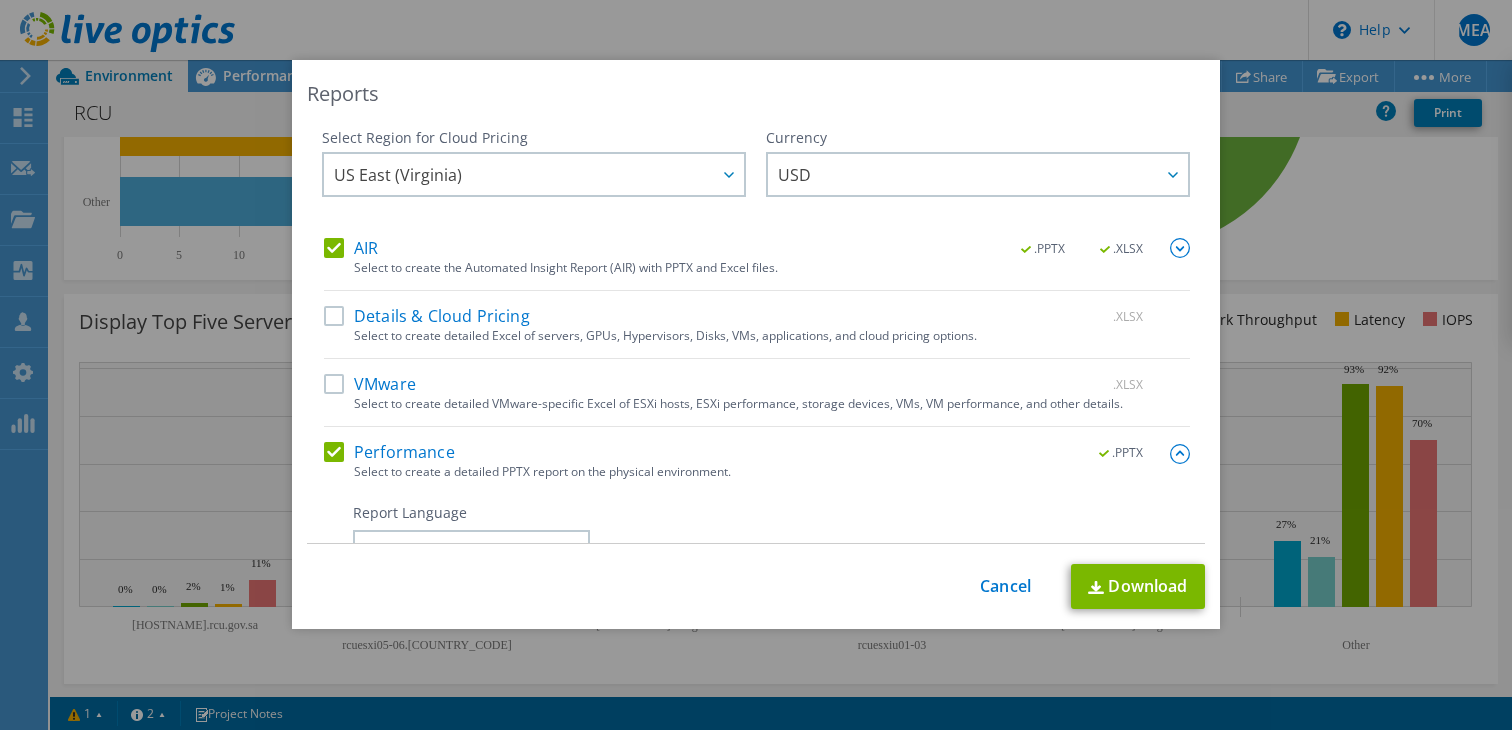 click on "AIR" at bounding box center (351, 248) 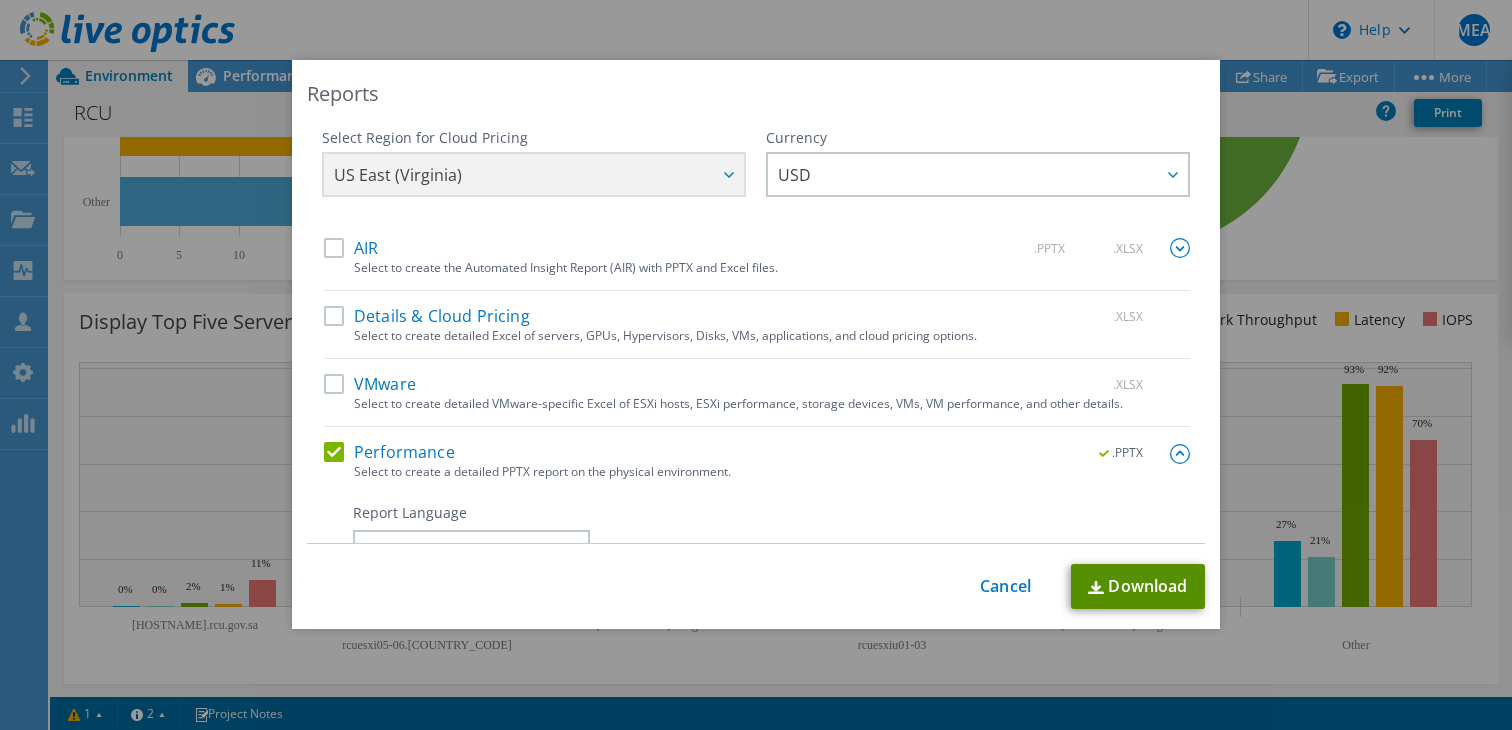 click on "Download" at bounding box center [1138, 586] 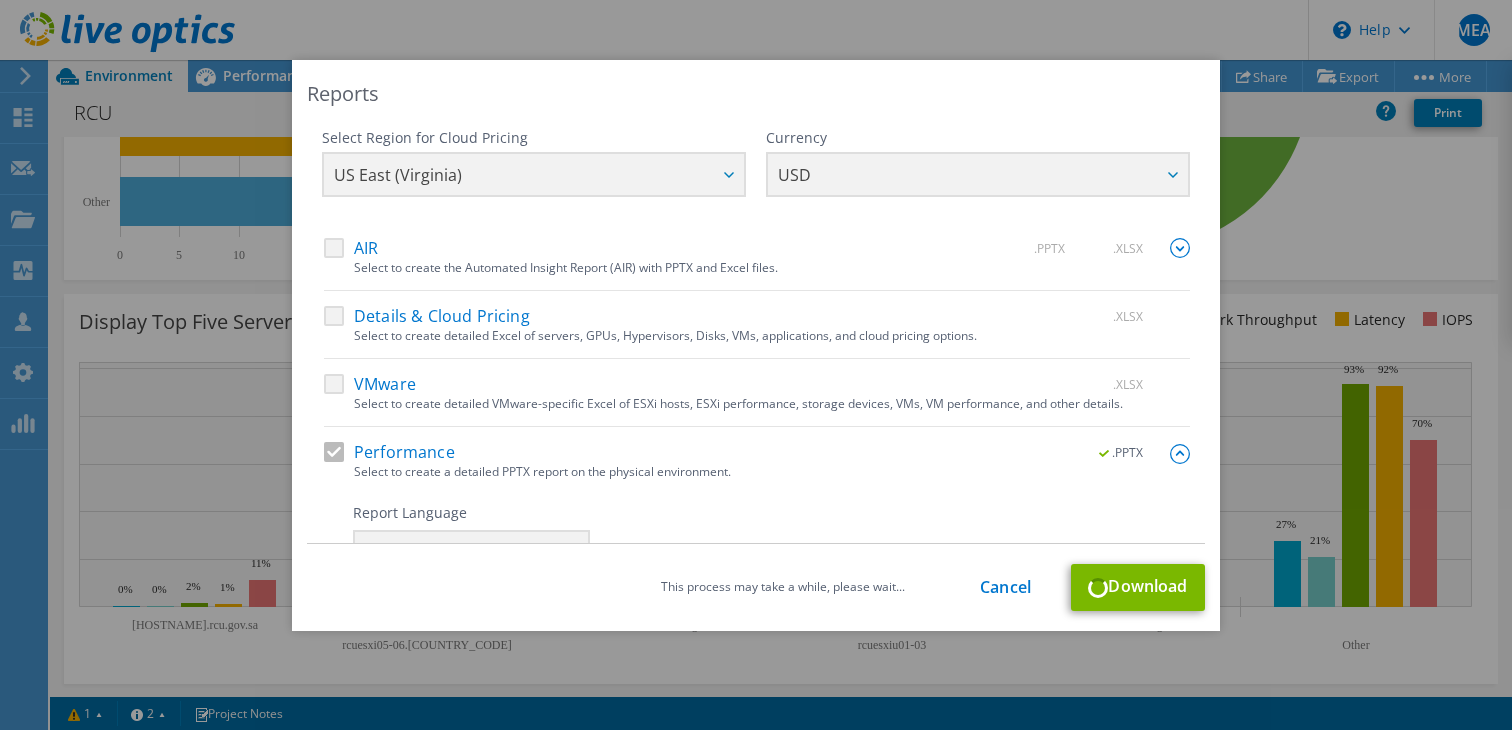 click at bounding box center (1180, 248) 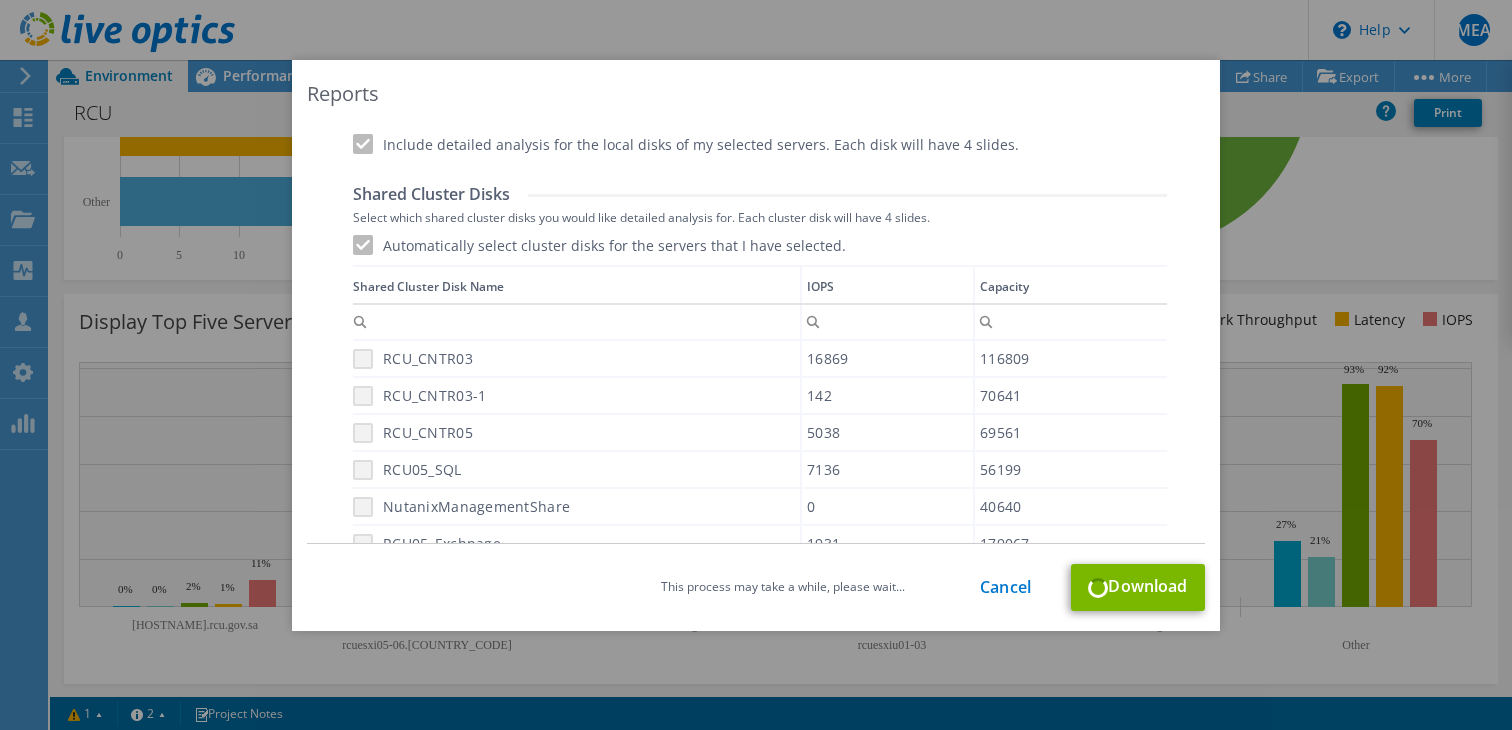 scroll, scrollTop: 1292, scrollLeft: 0, axis: vertical 